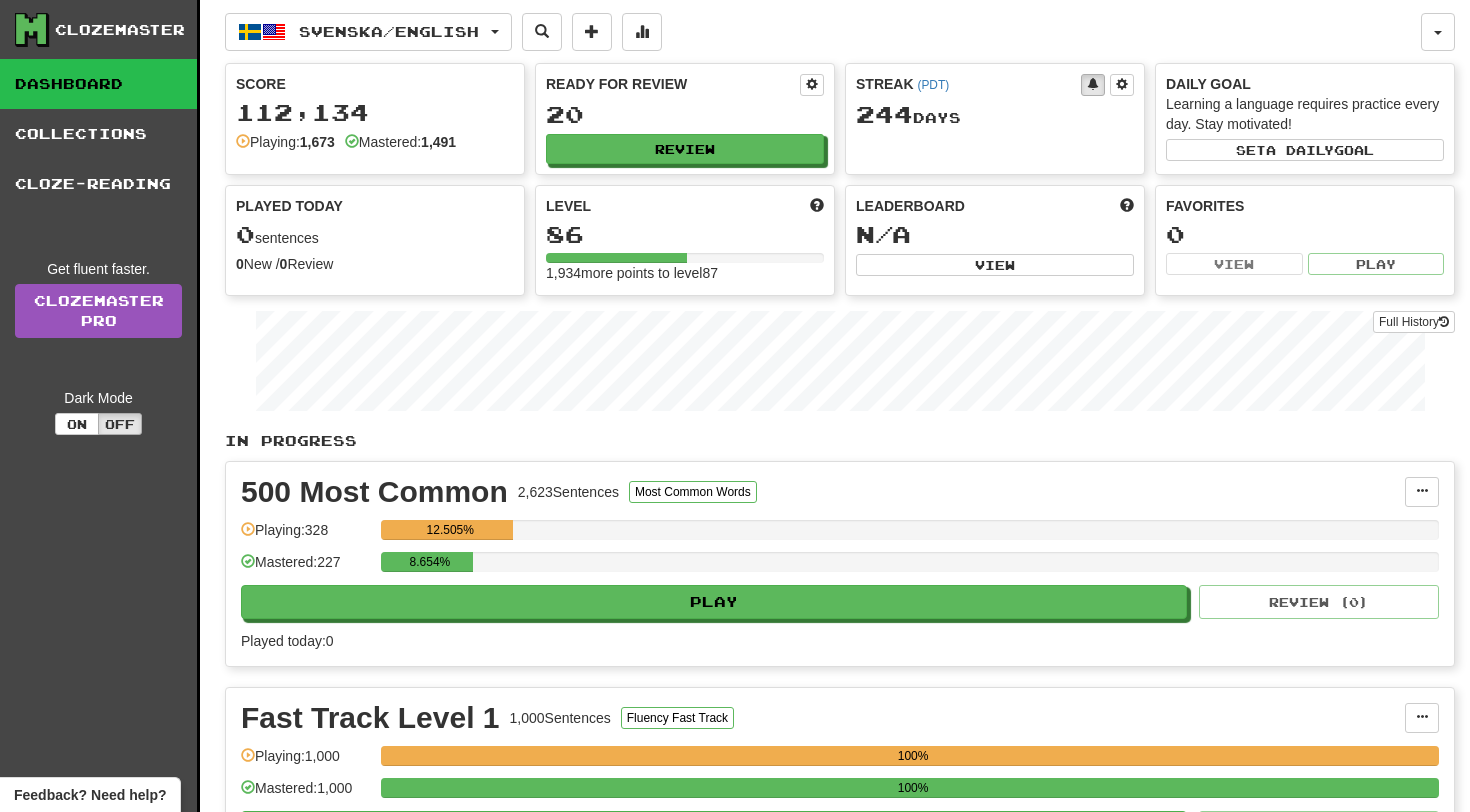 scroll, scrollTop: 0, scrollLeft: 0, axis: both 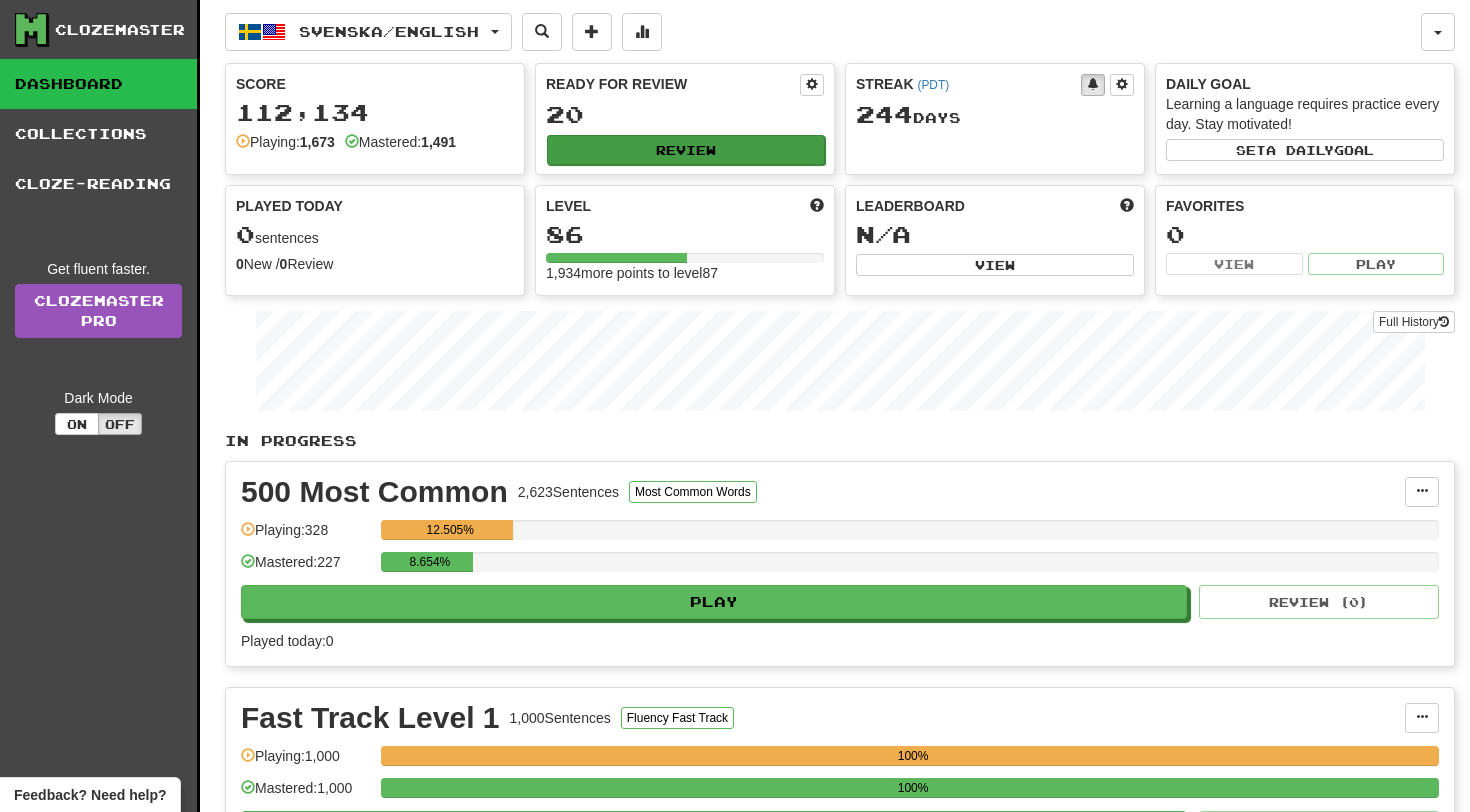click on "Review" at bounding box center [686, 150] 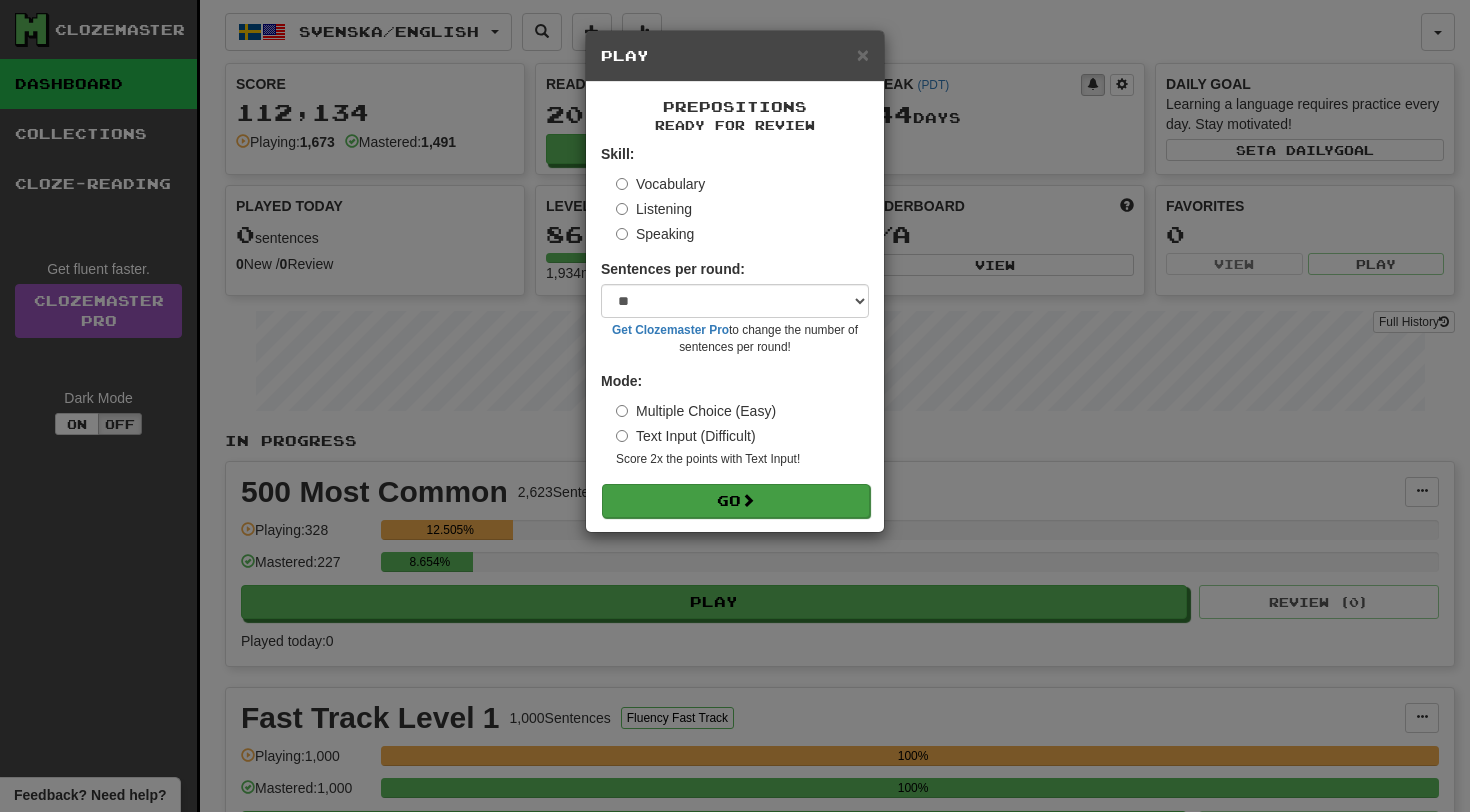 click on "Go" at bounding box center (736, 501) 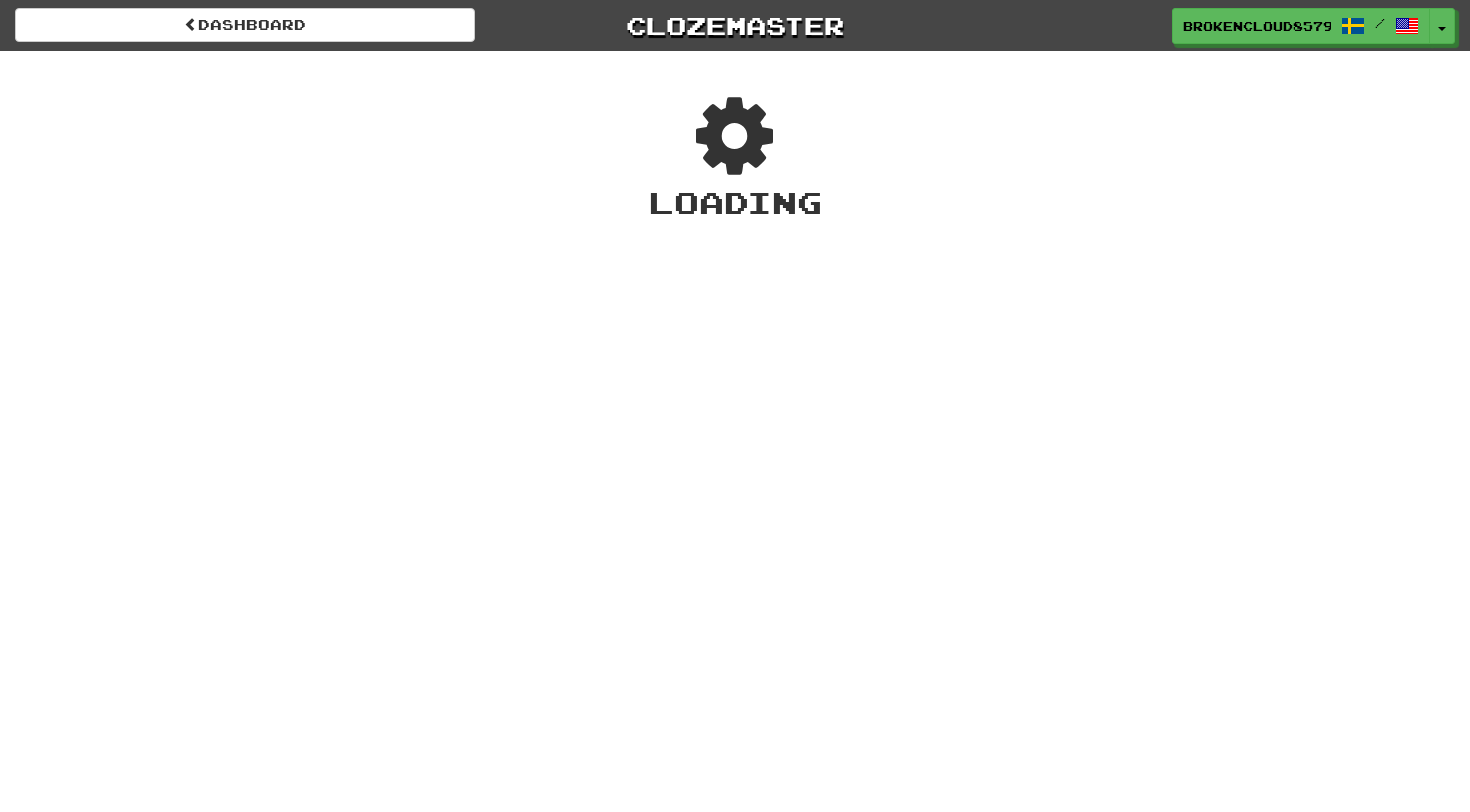 scroll, scrollTop: 0, scrollLeft: 0, axis: both 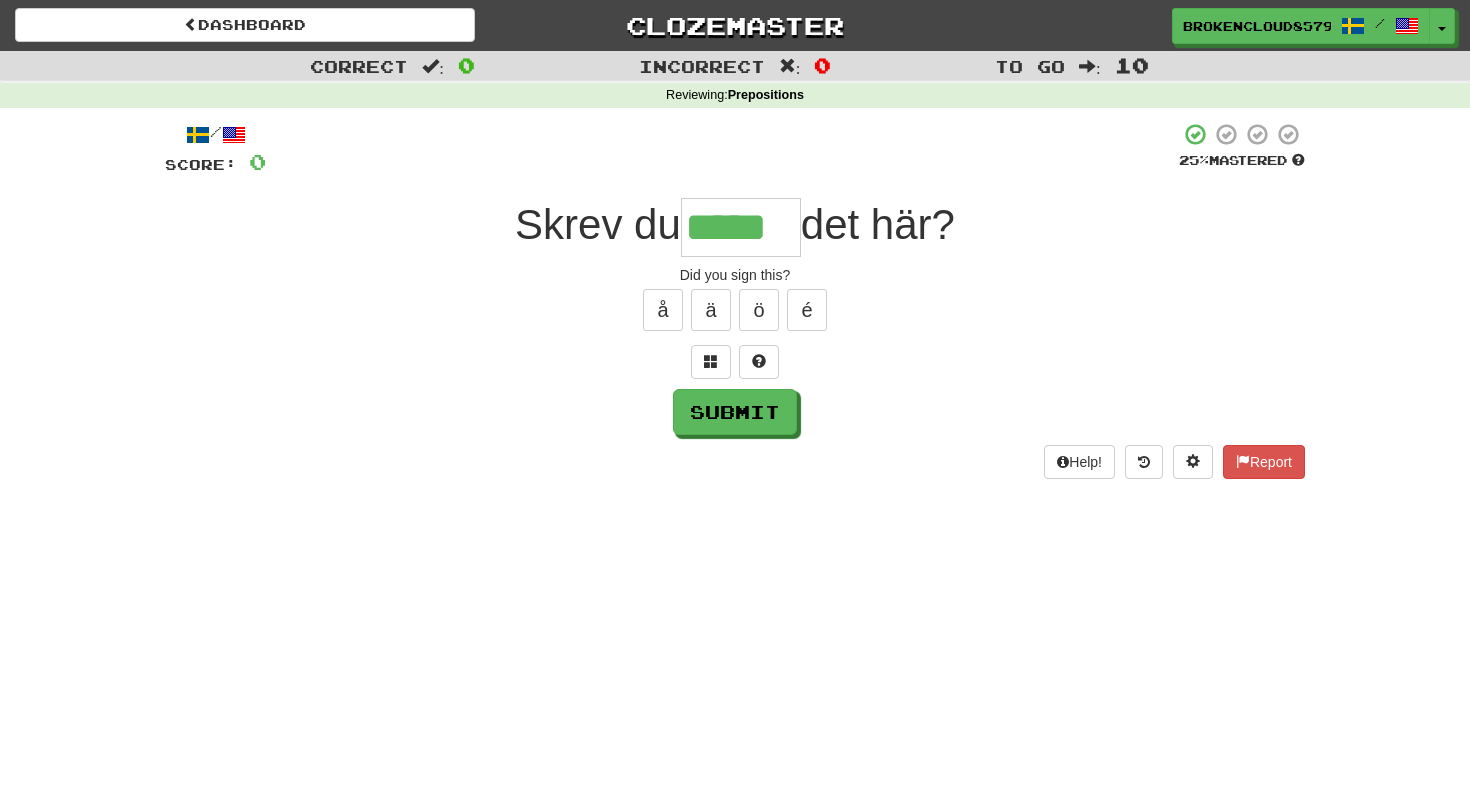 type on "*****" 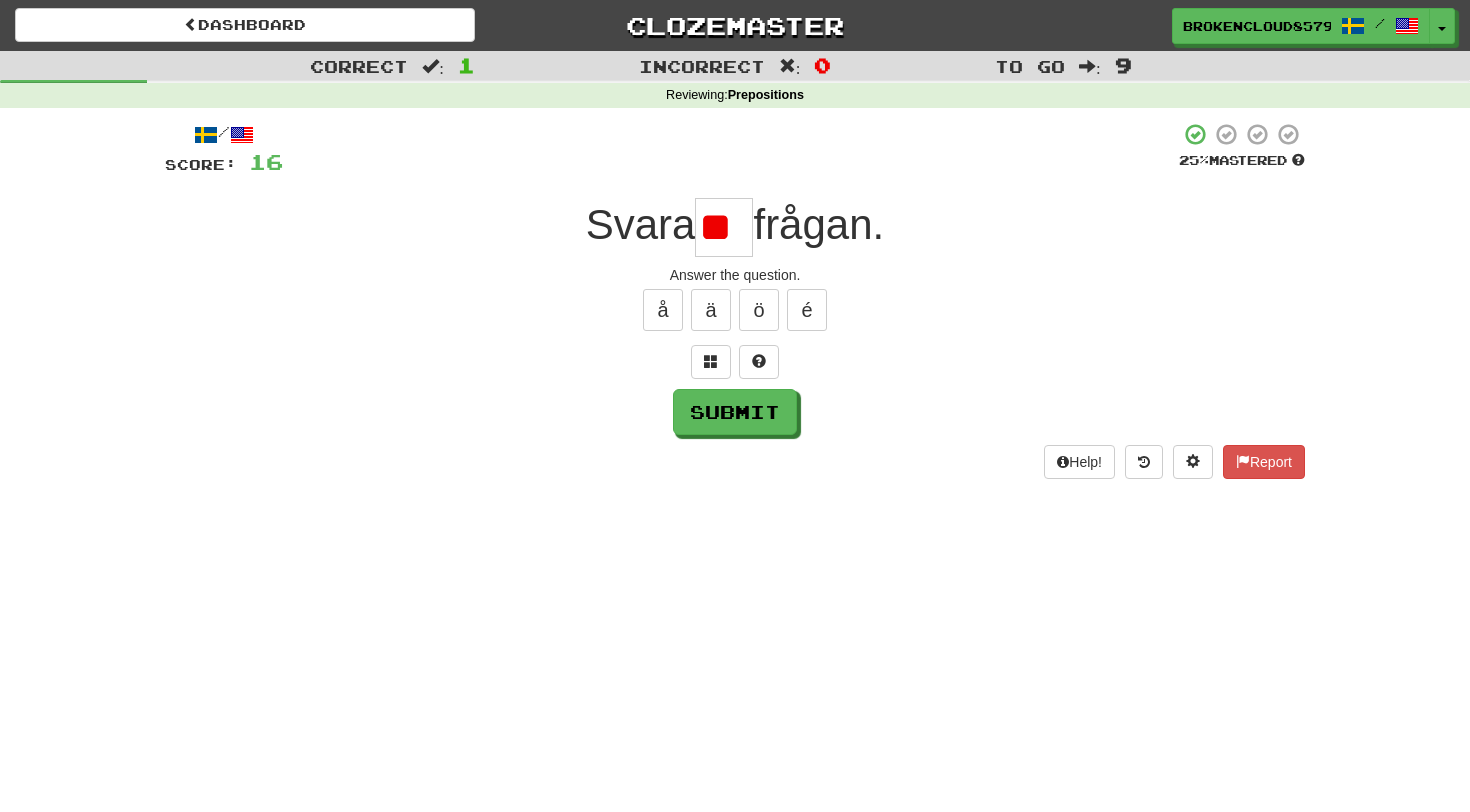 type on "*" 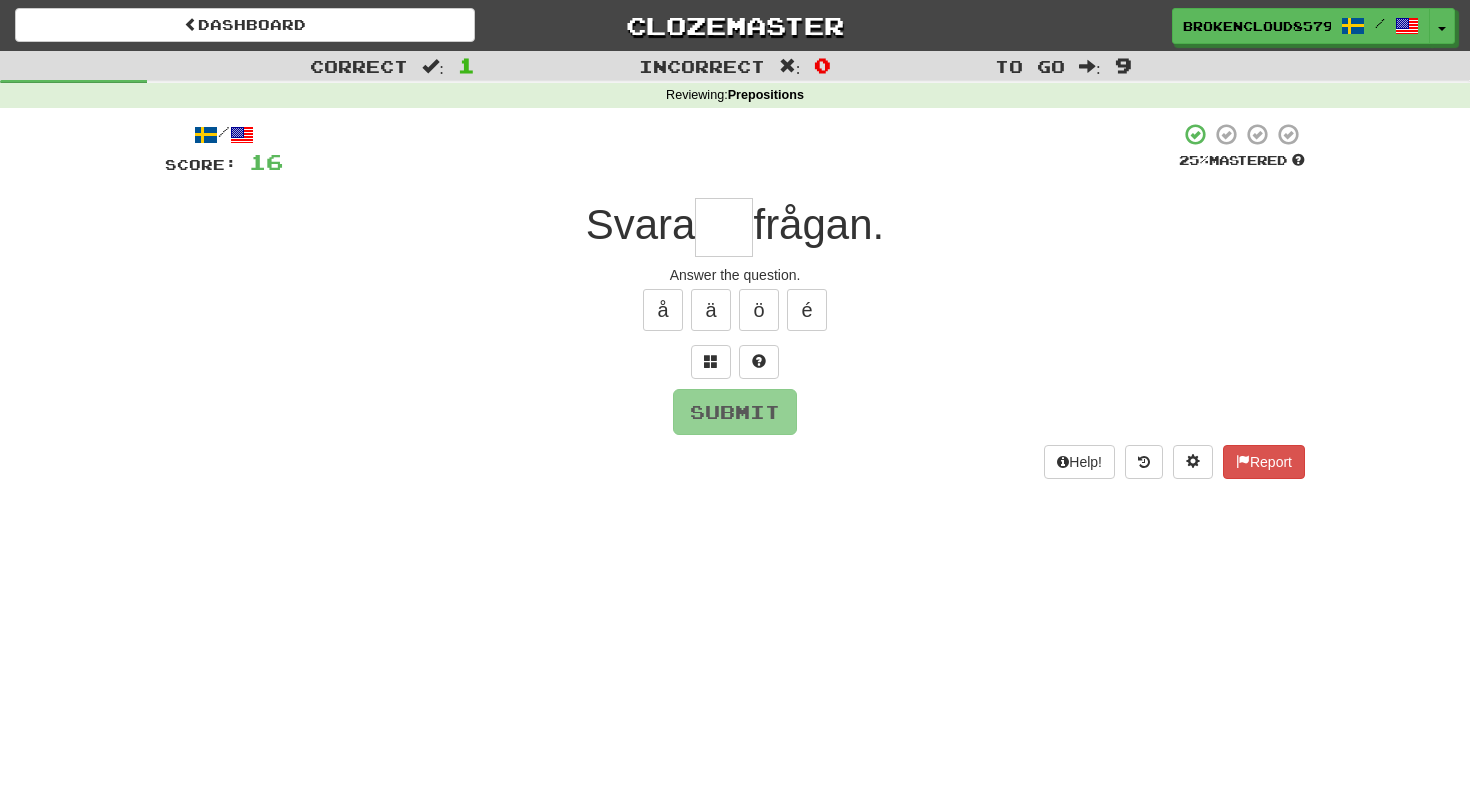 type on "*" 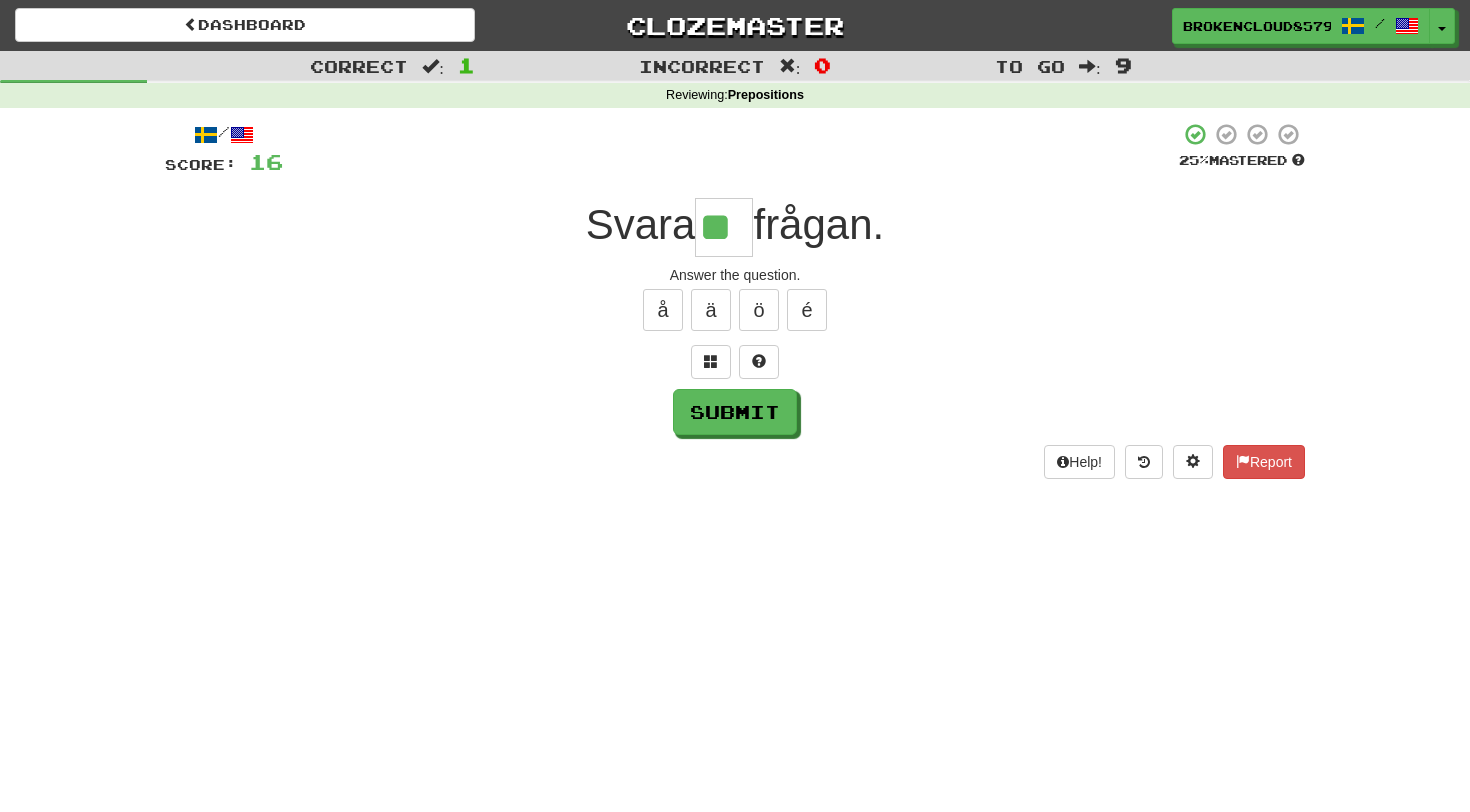 type on "**" 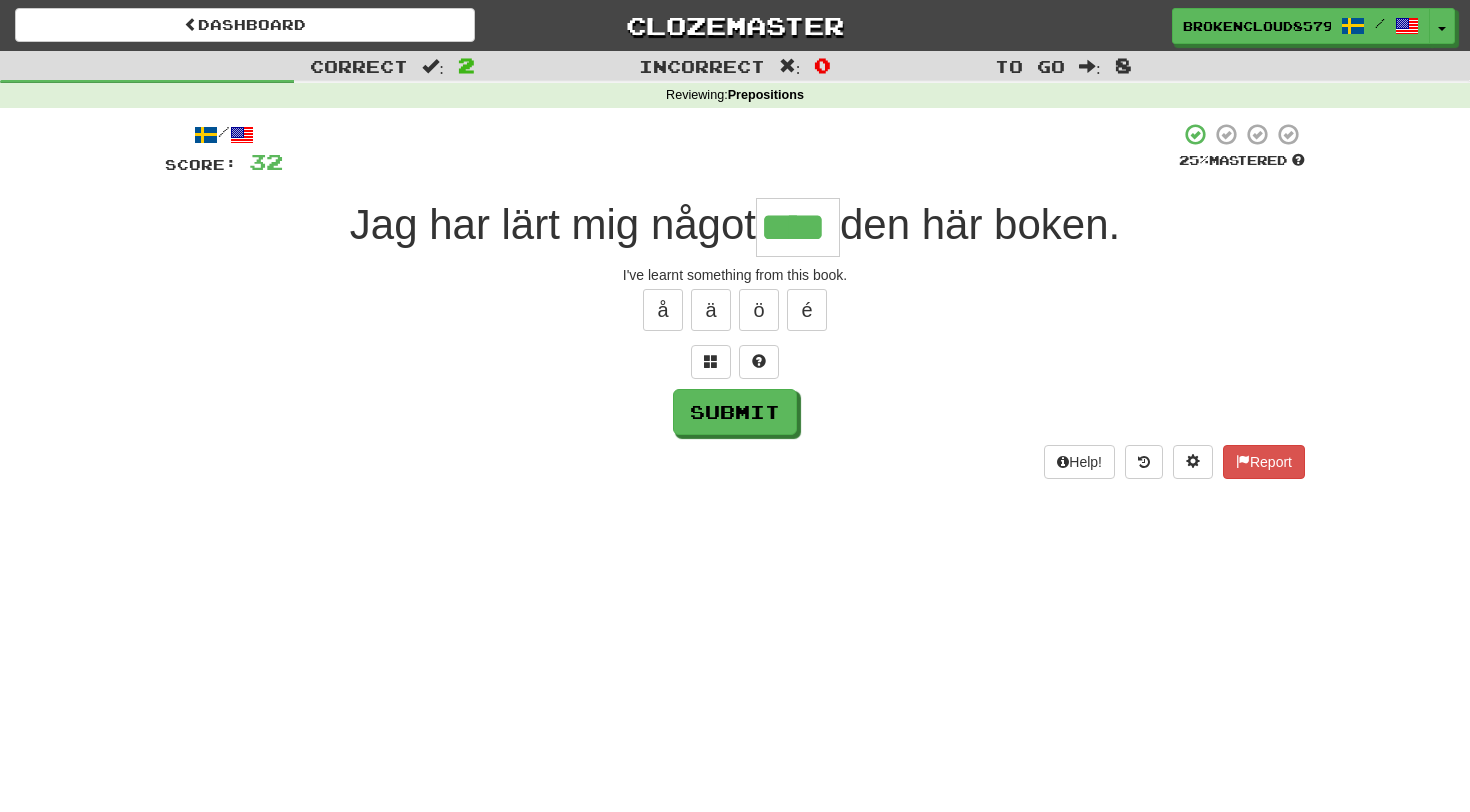 type on "****" 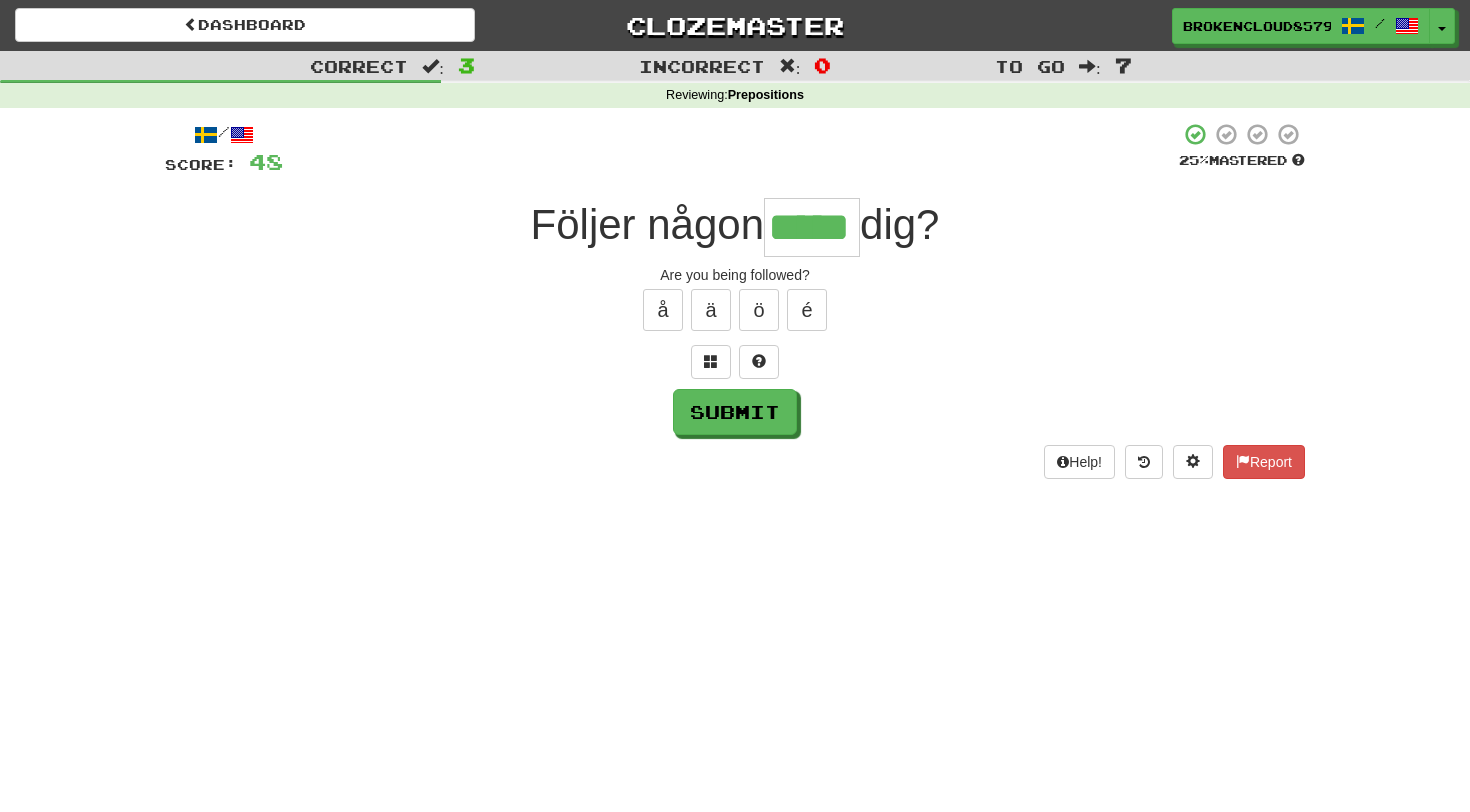 type on "*****" 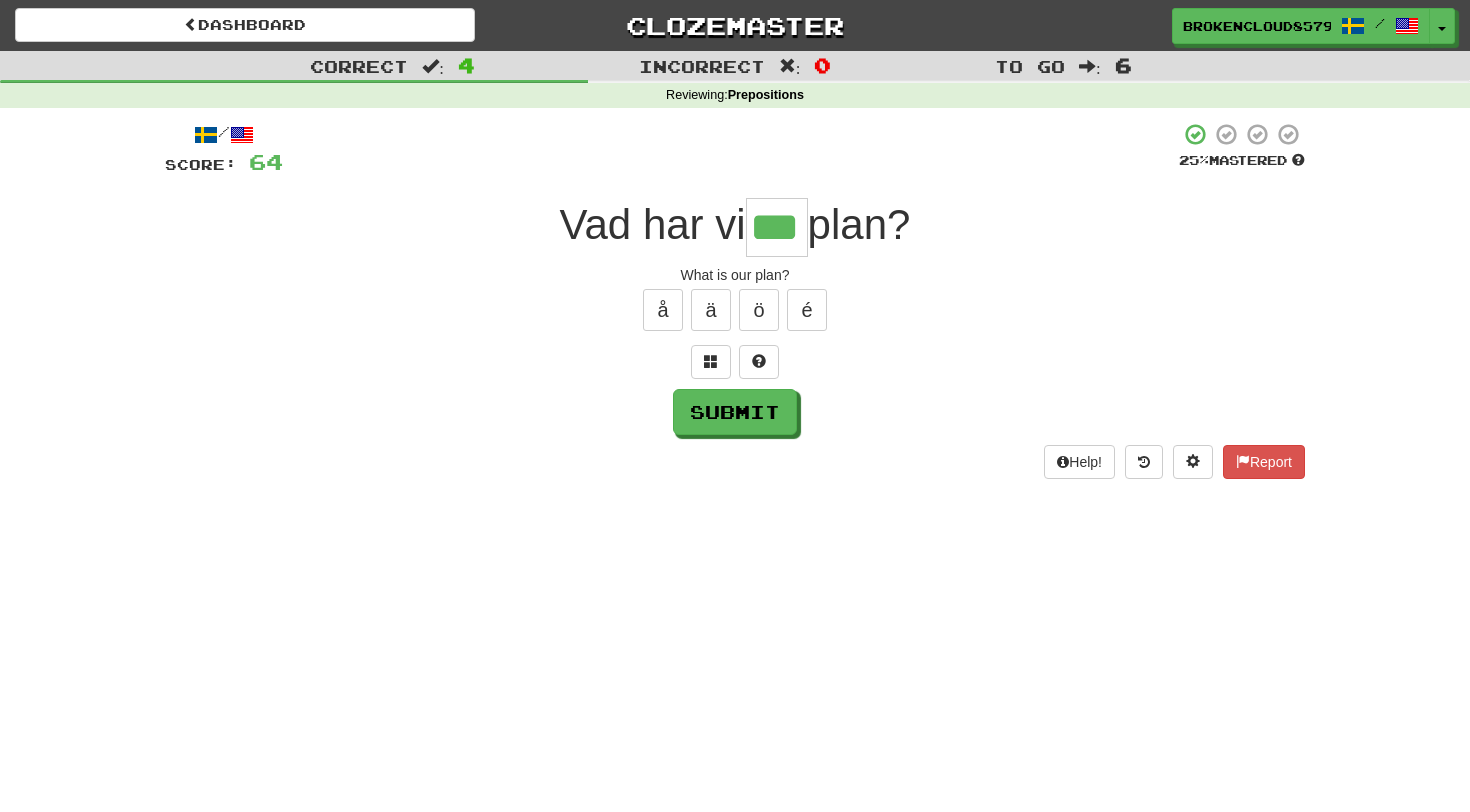type on "***" 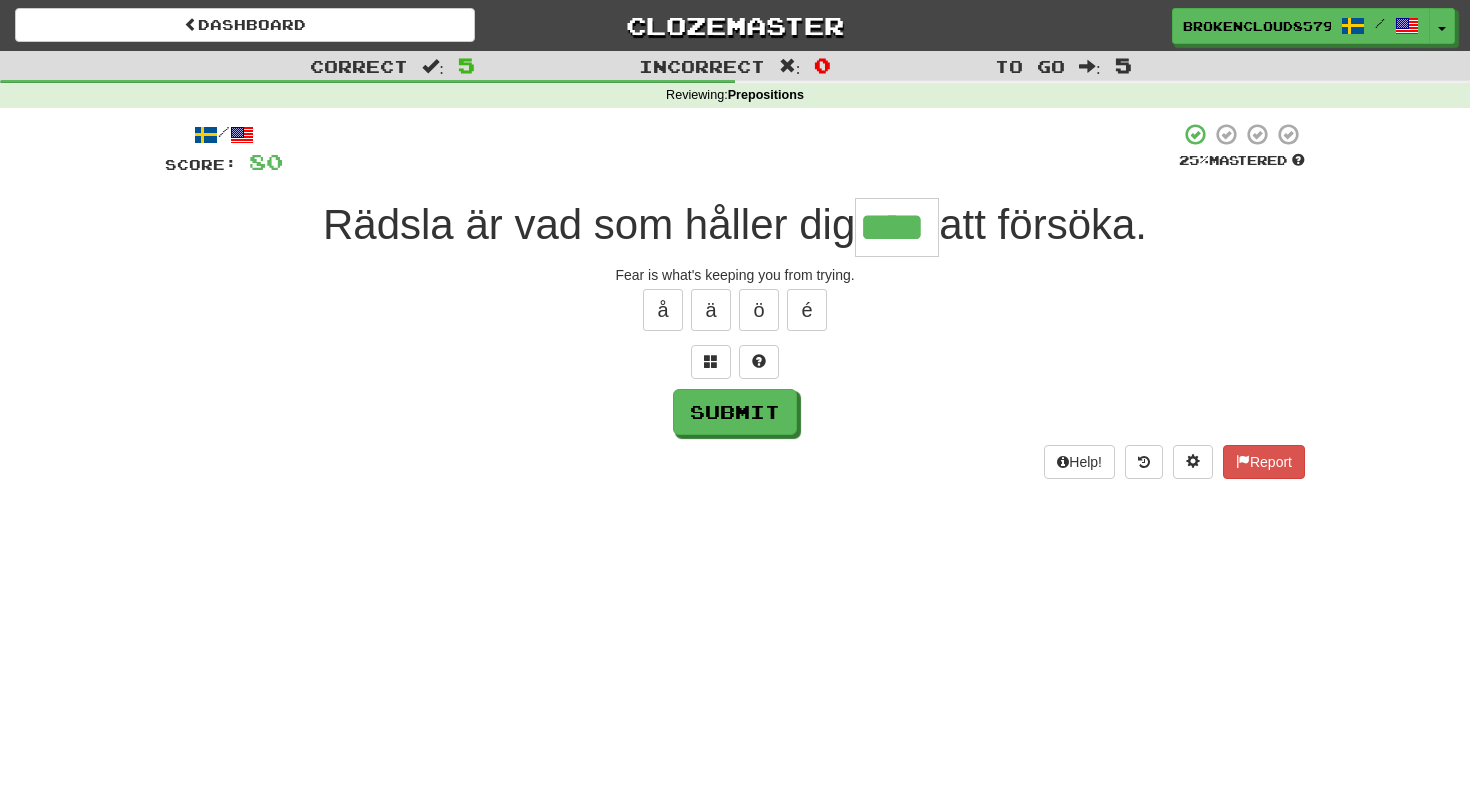 type on "****" 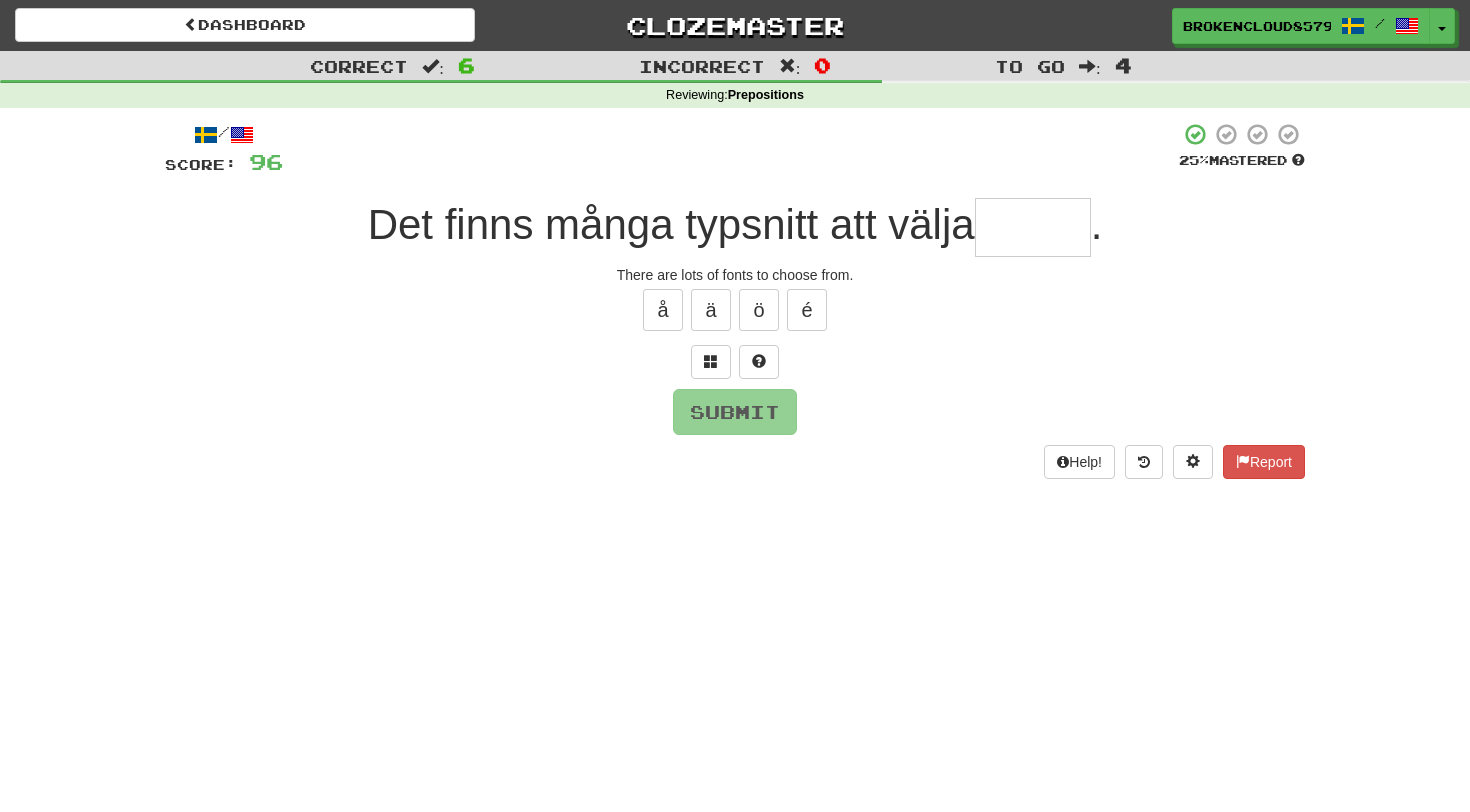type on "*" 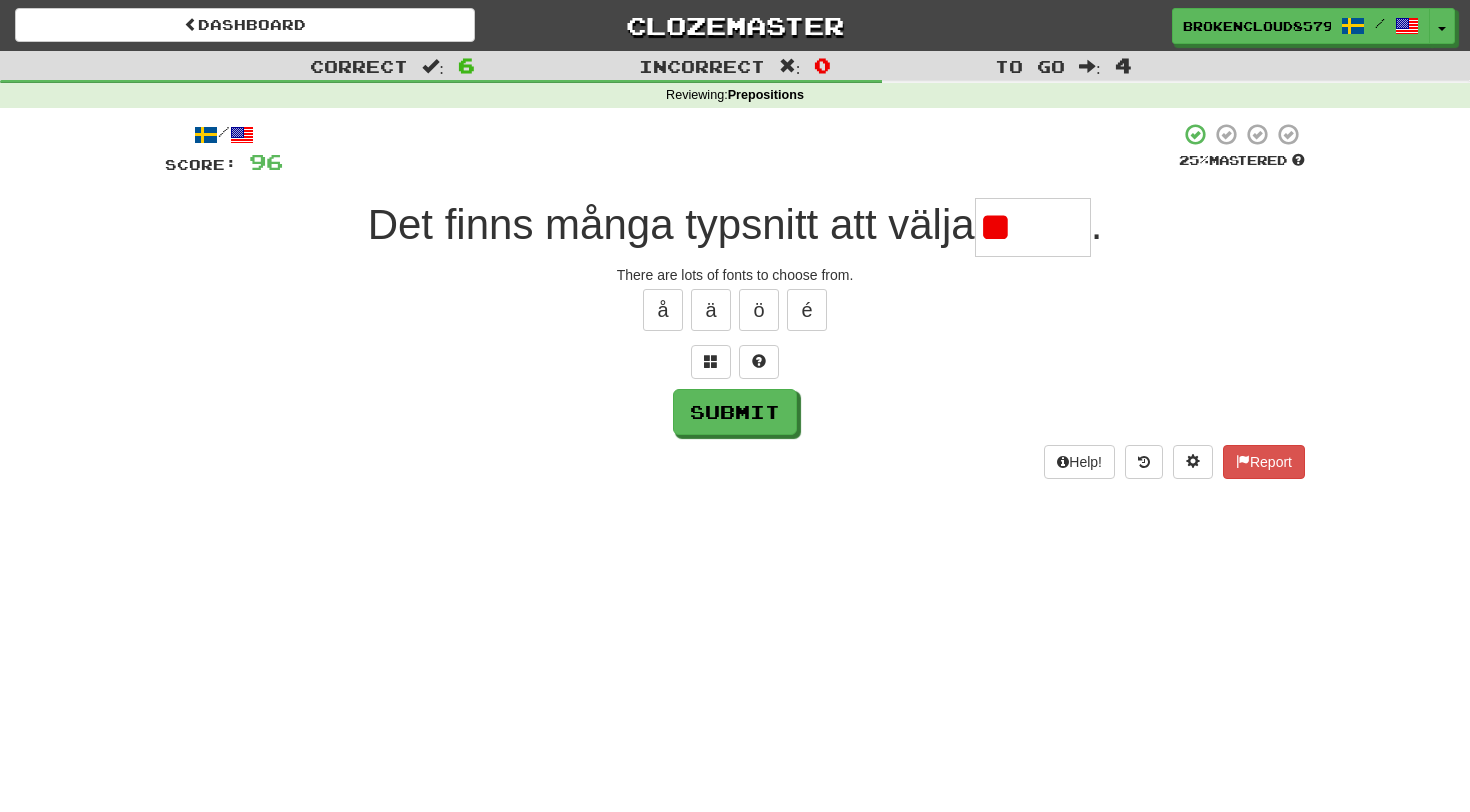 type on "*" 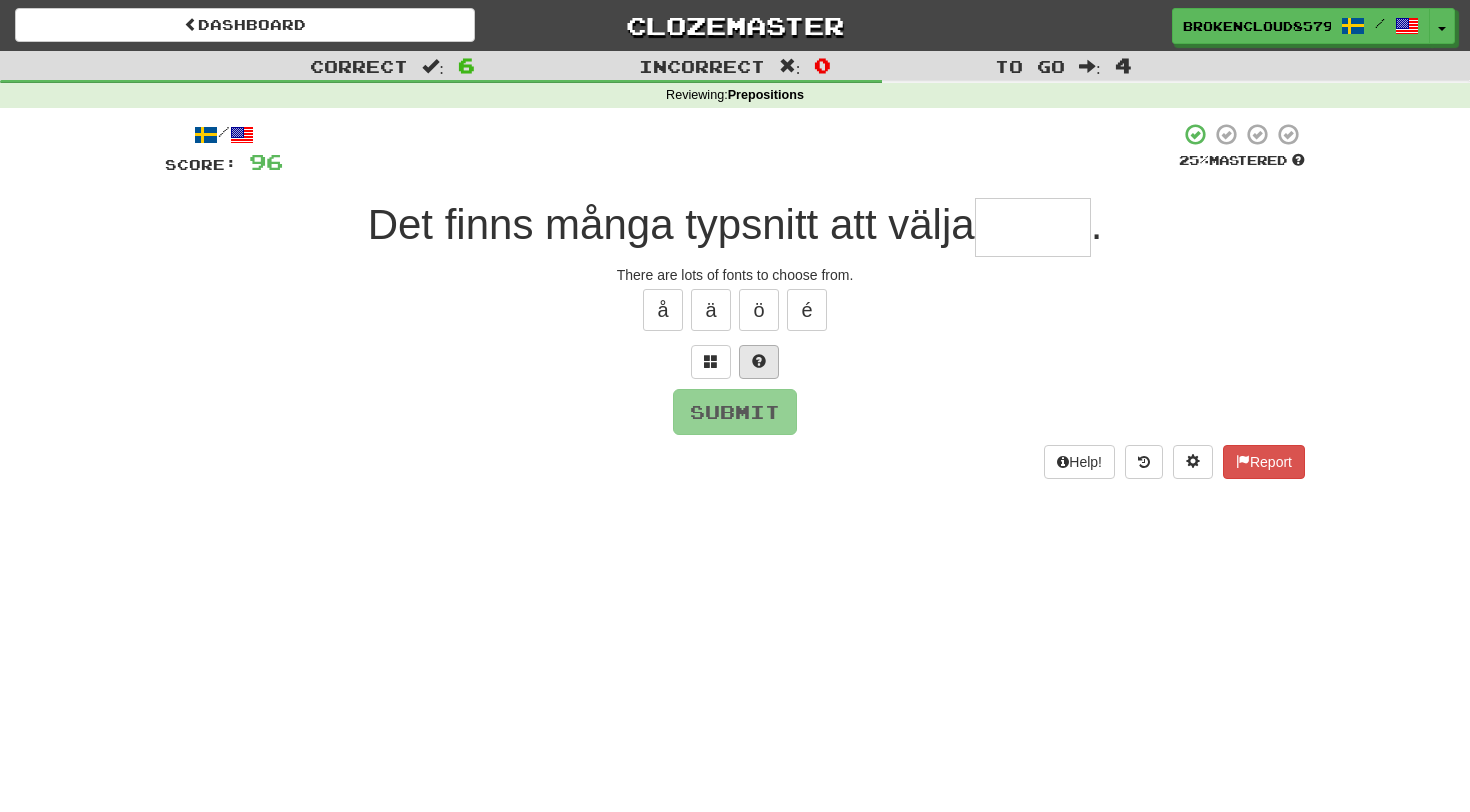click at bounding box center (759, 362) 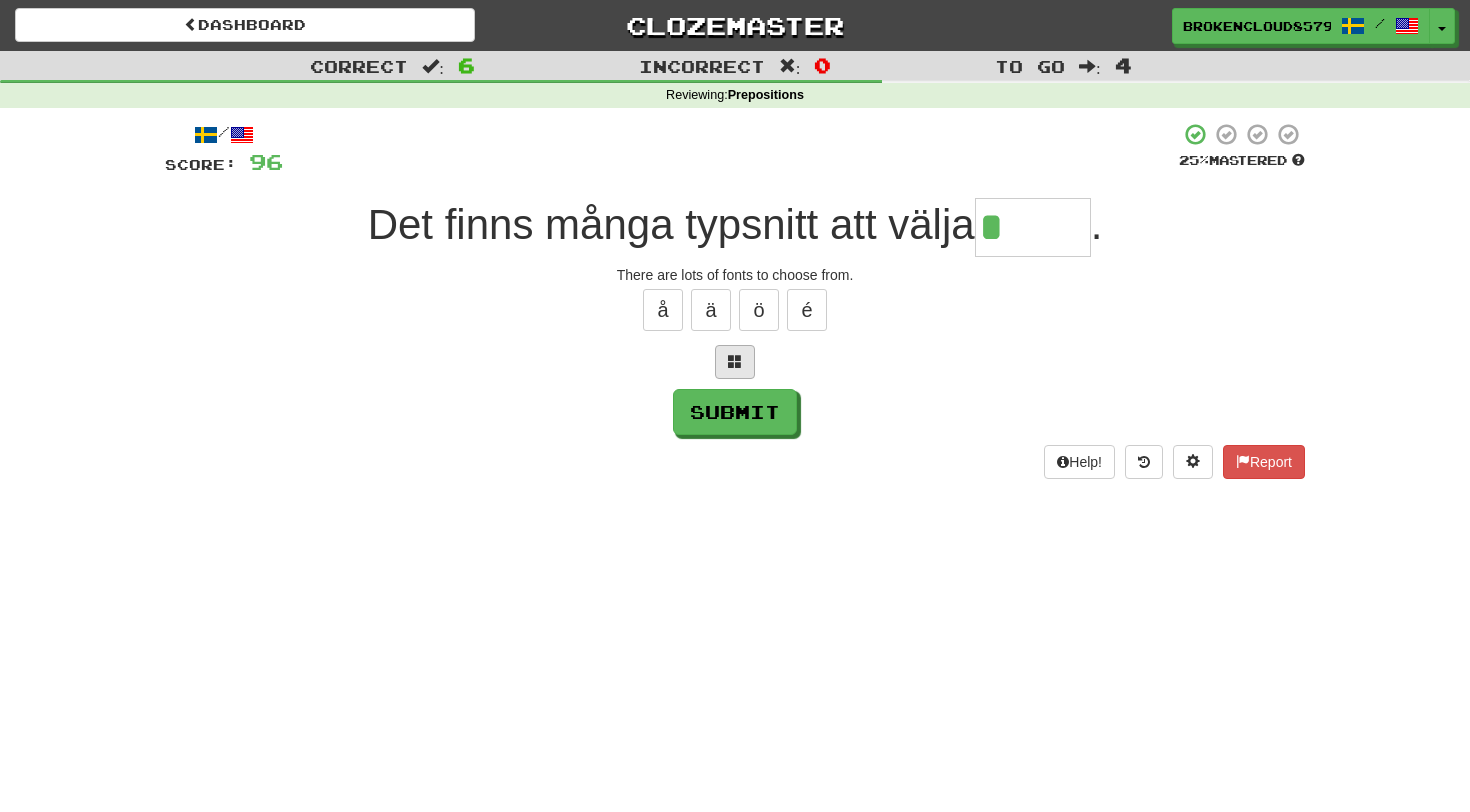 click at bounding box center [735, 362] 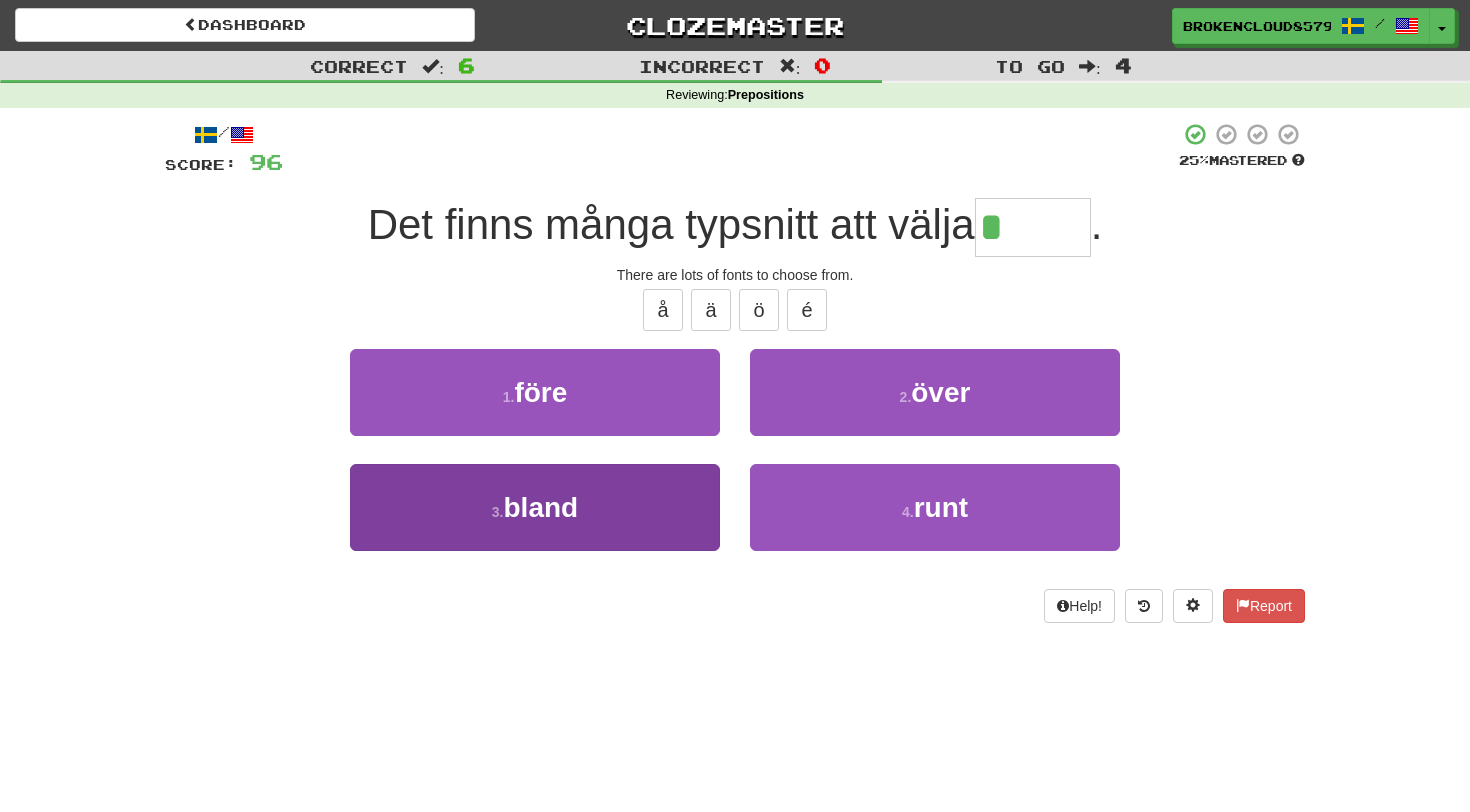 click on "3 .  bland" at bounding box center [535, 507] 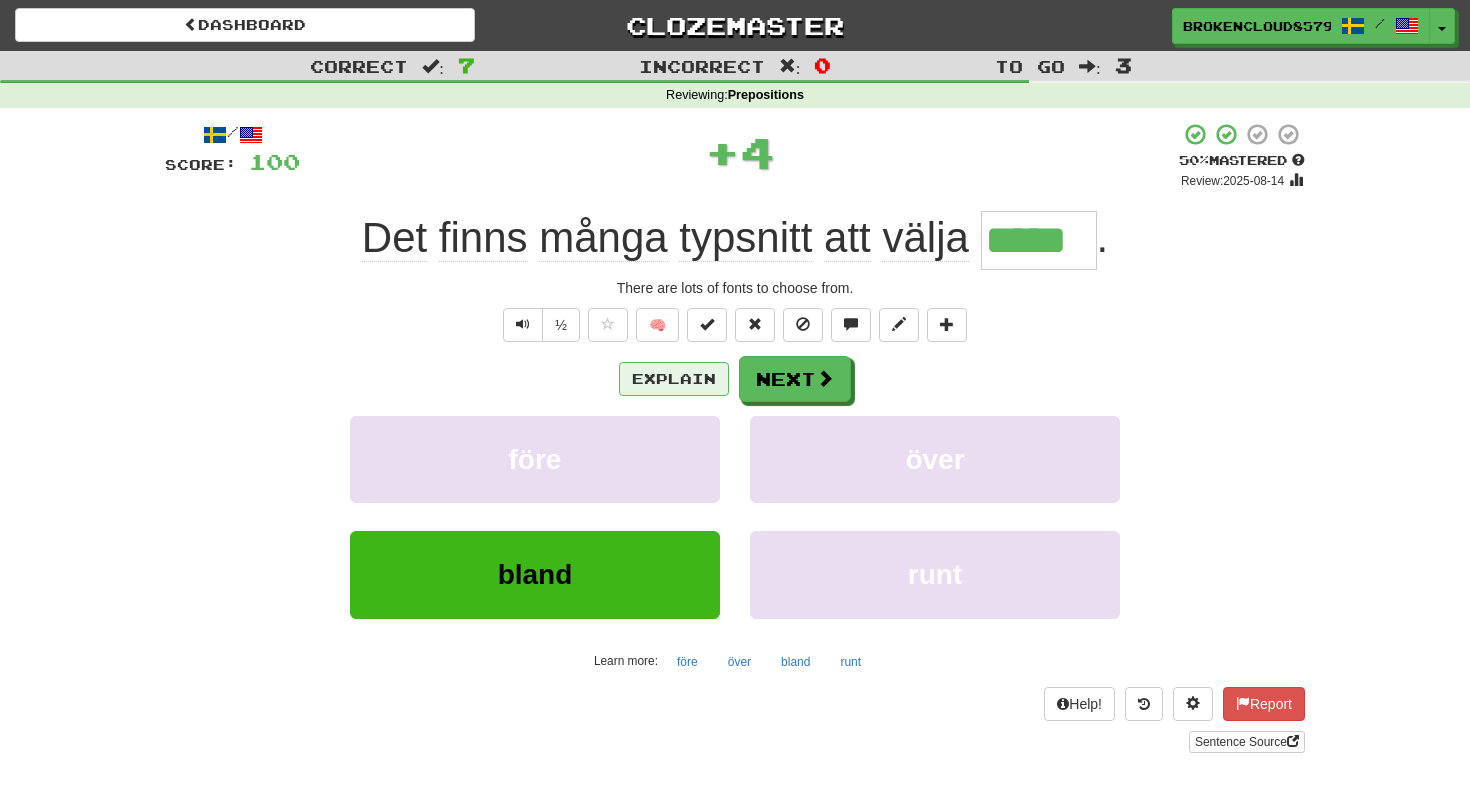 click on "Explain" at bounding box center [674, 379] 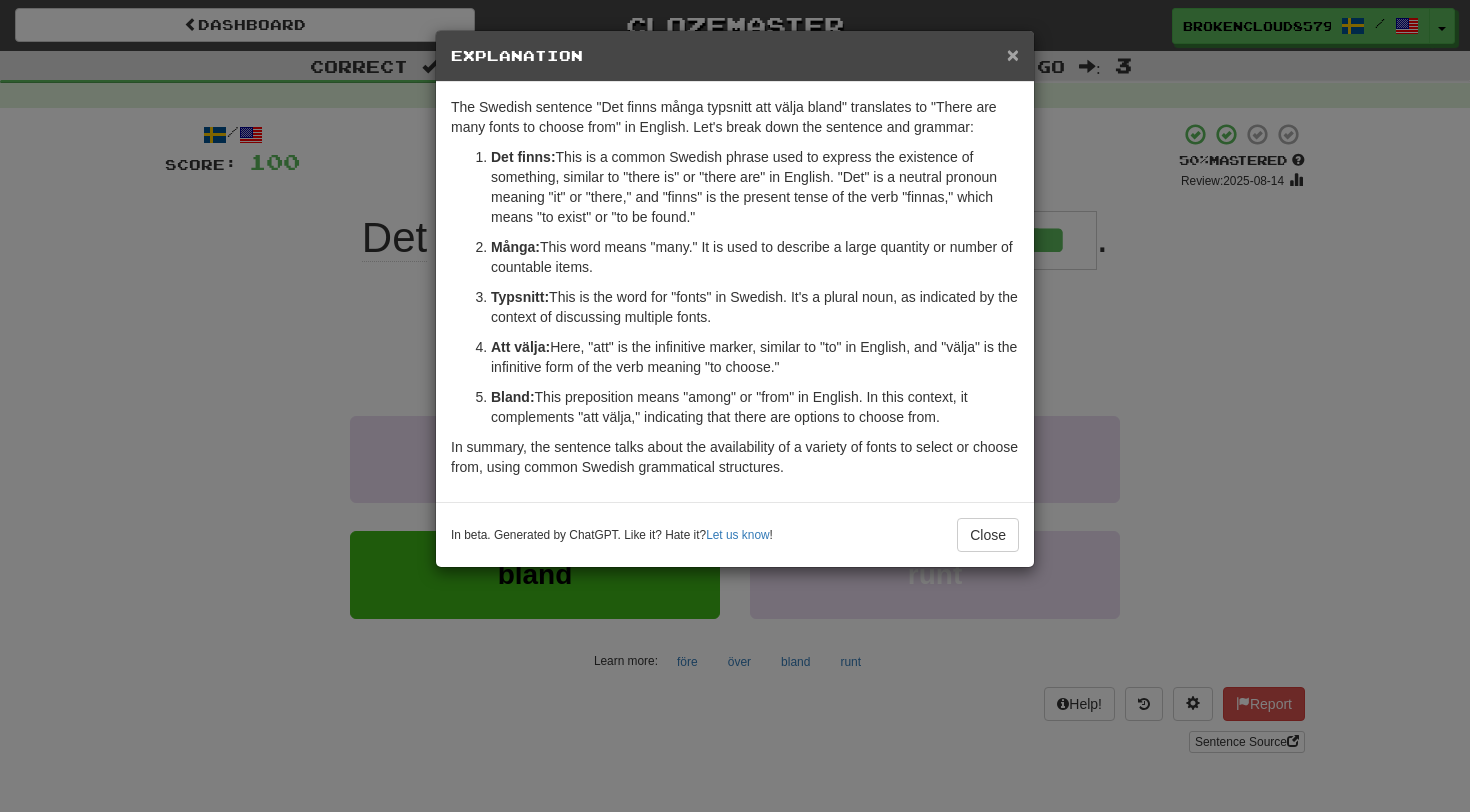 click on "×" at bounding box center [1013, 54] 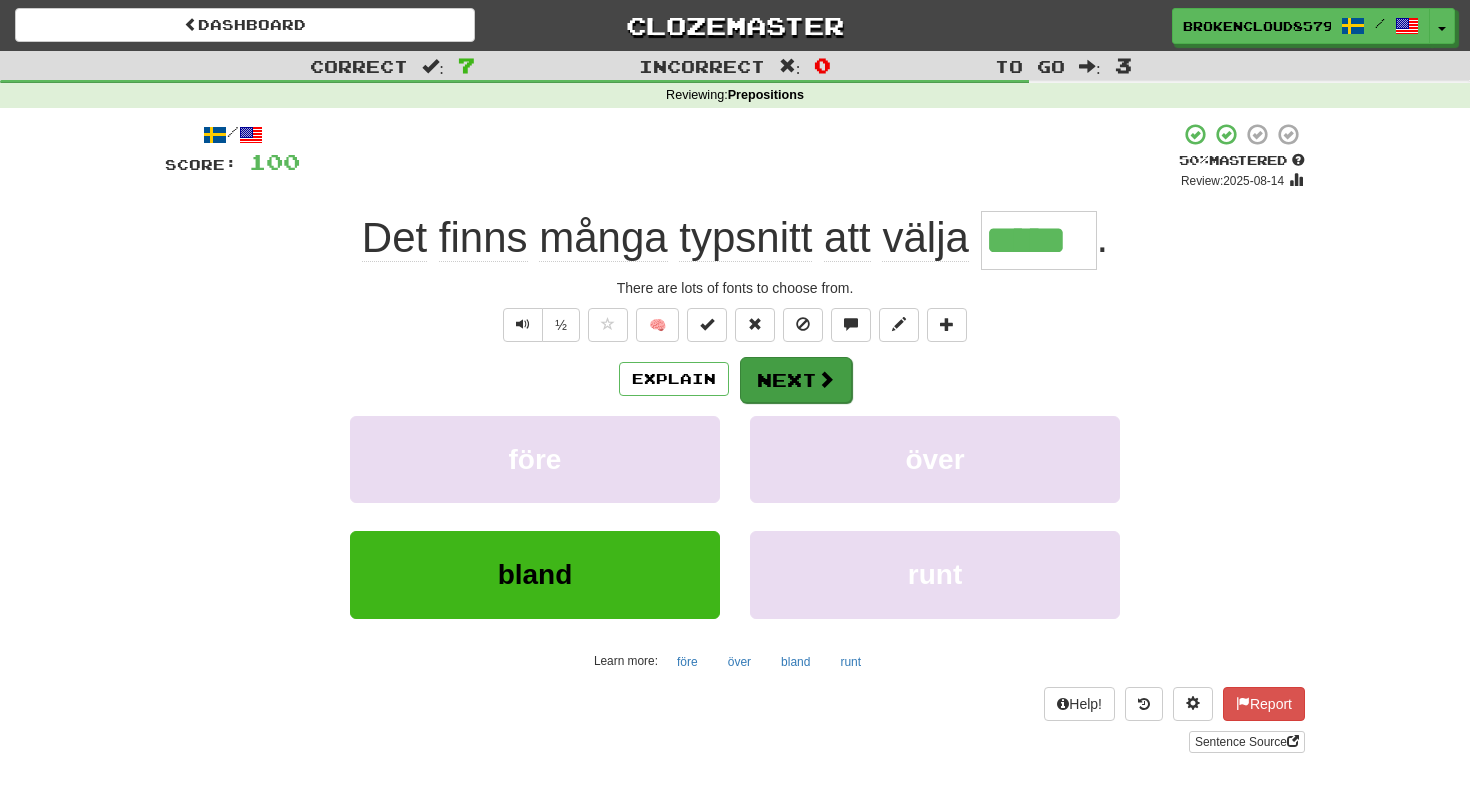 click at bounding box center (826, 379) 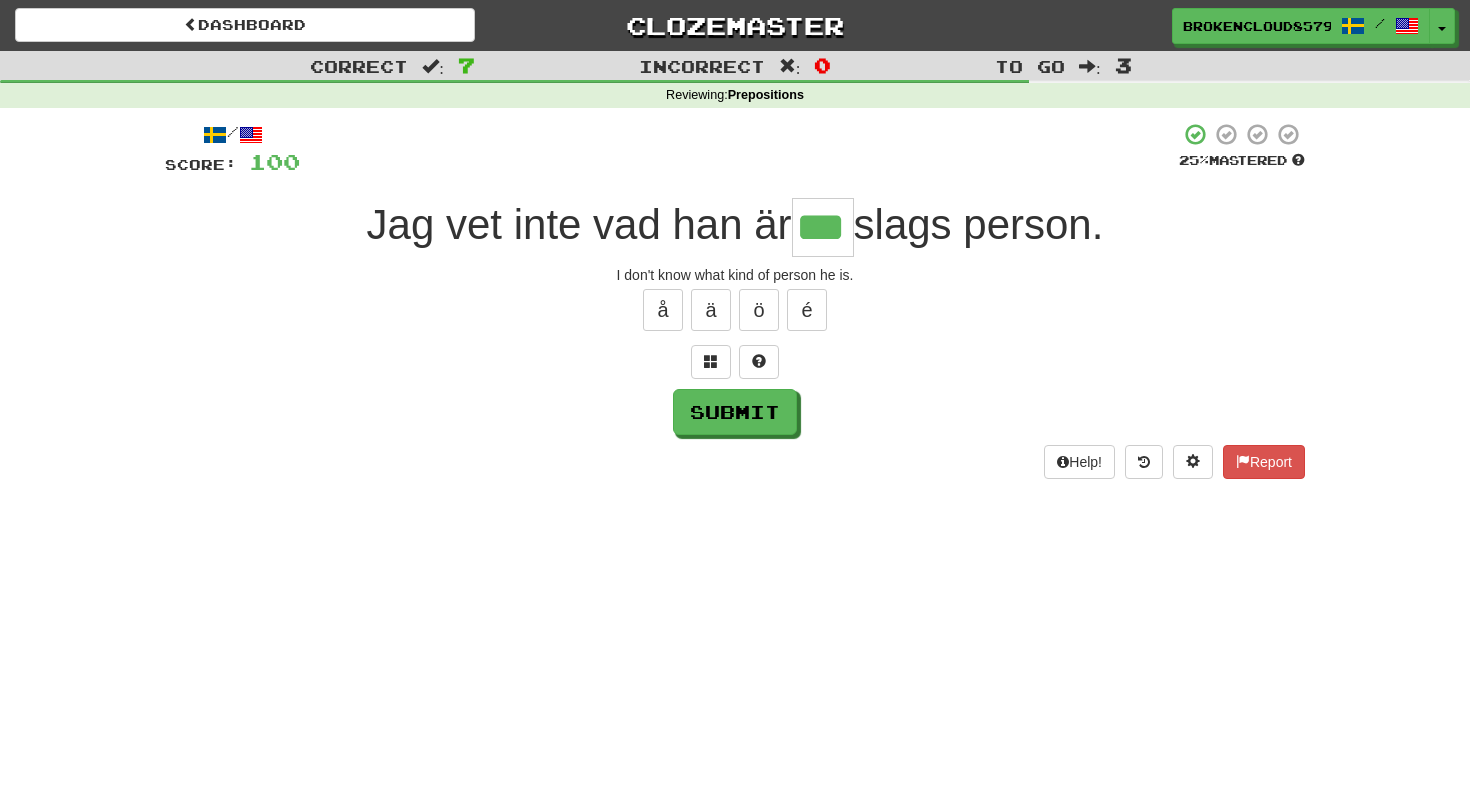 type on "***" 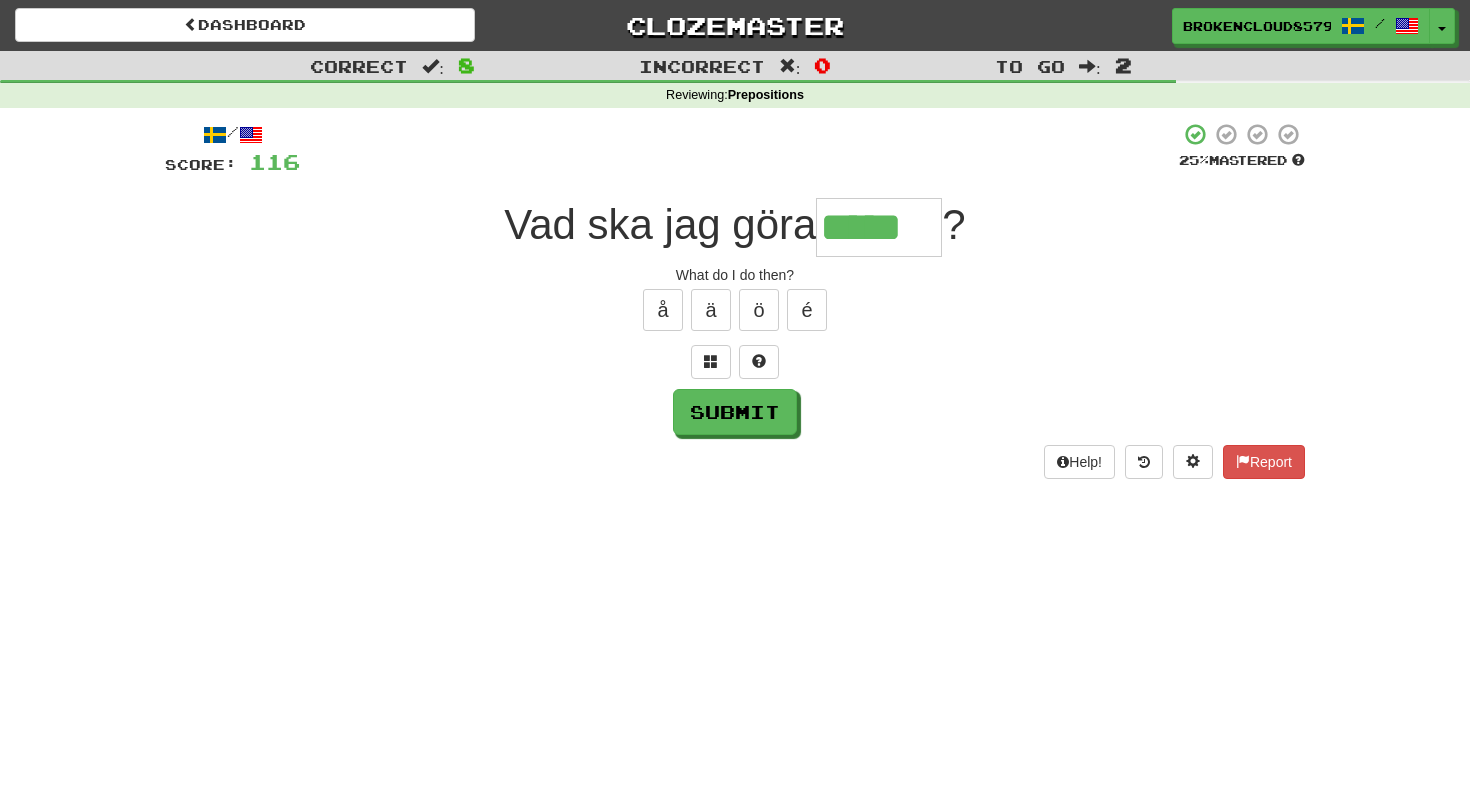 type on "*****" 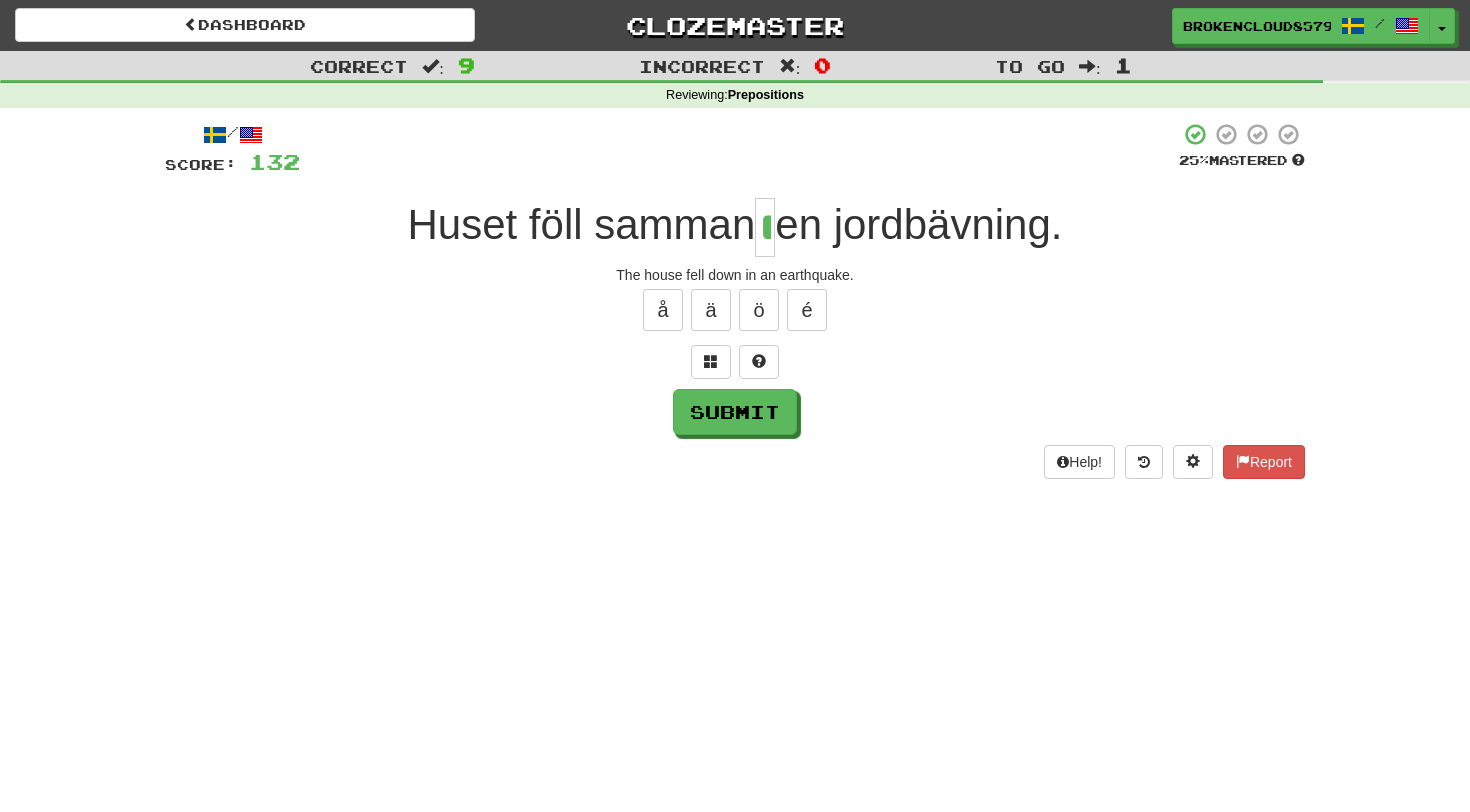 type on "*" 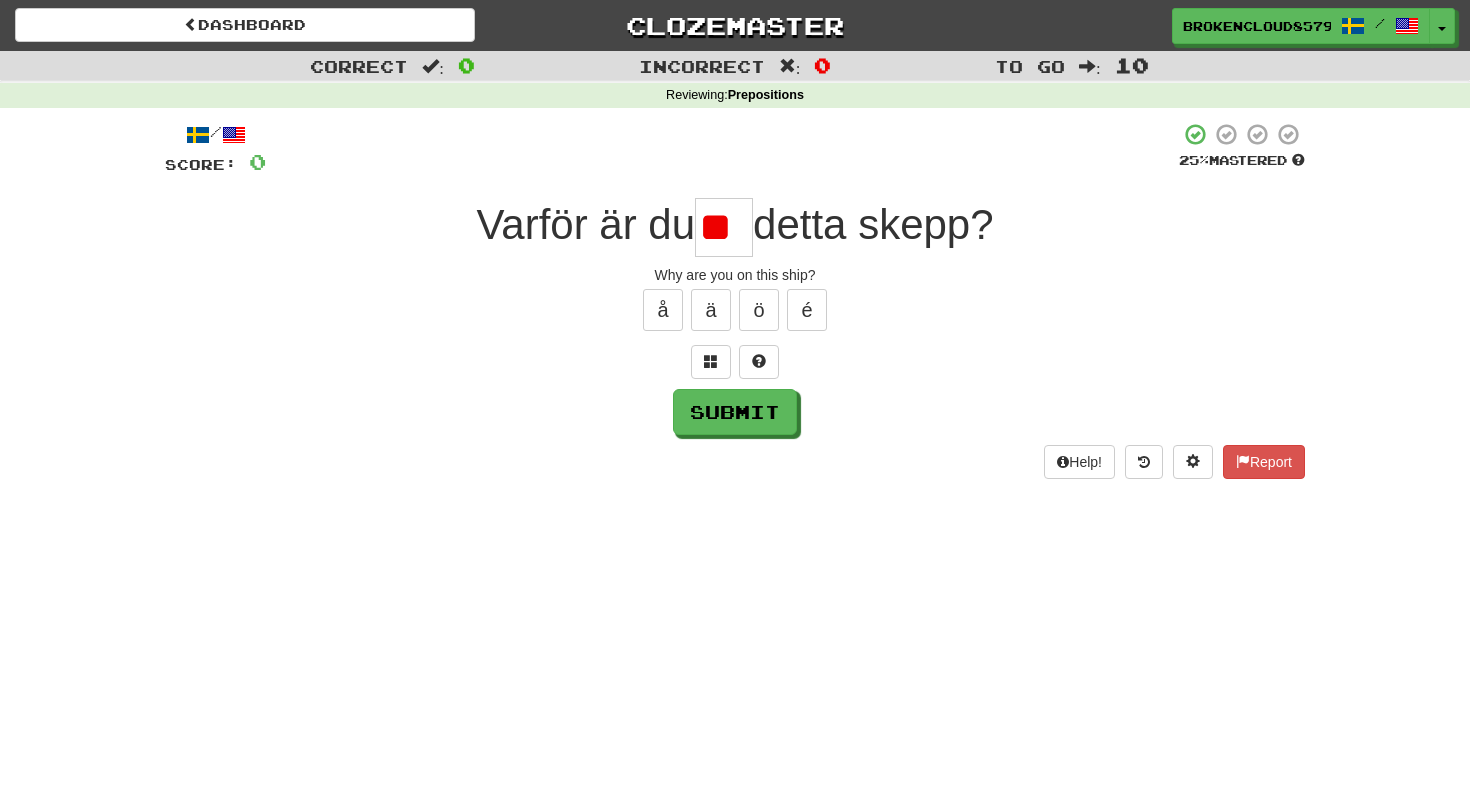 type on "*" 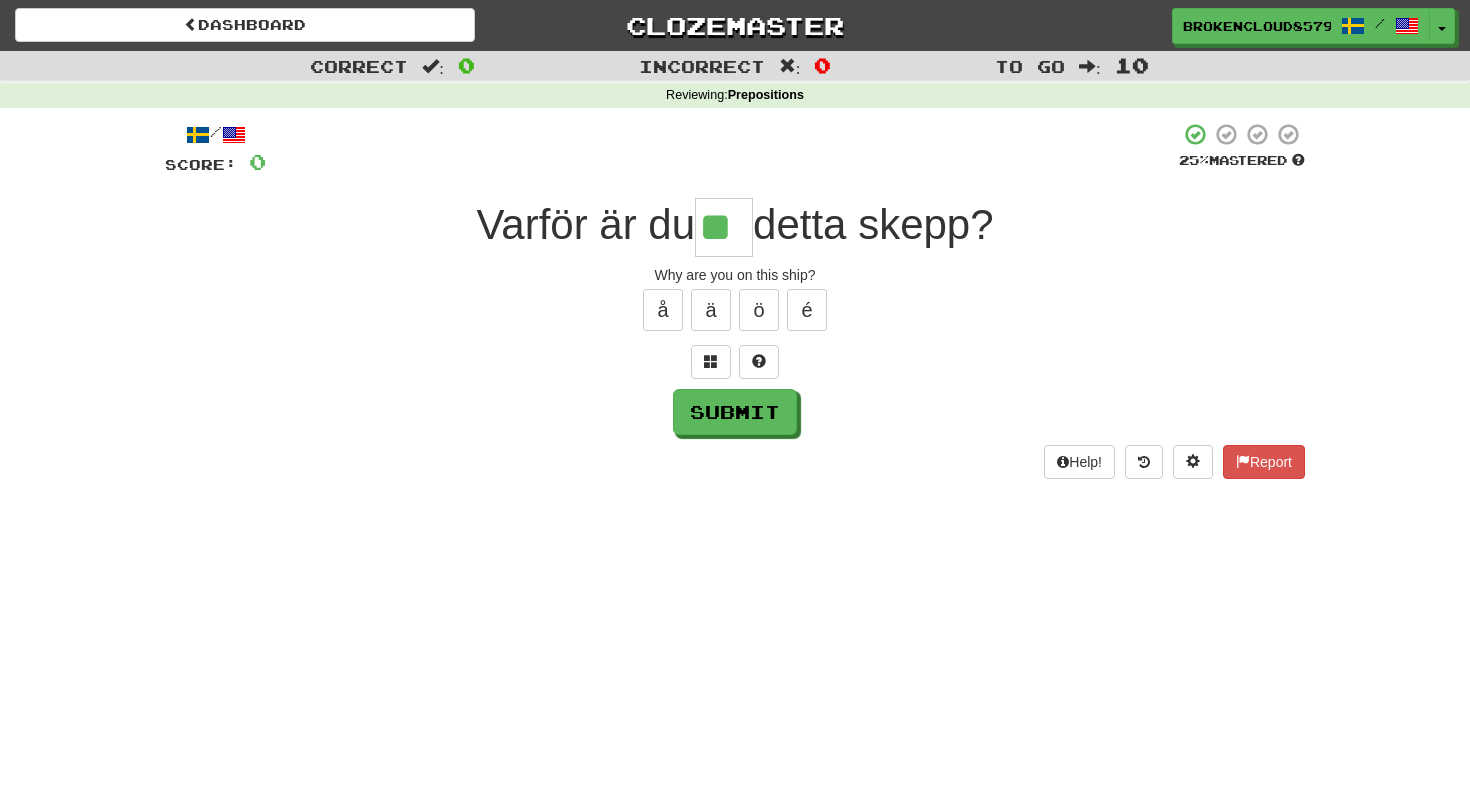 type on "**" 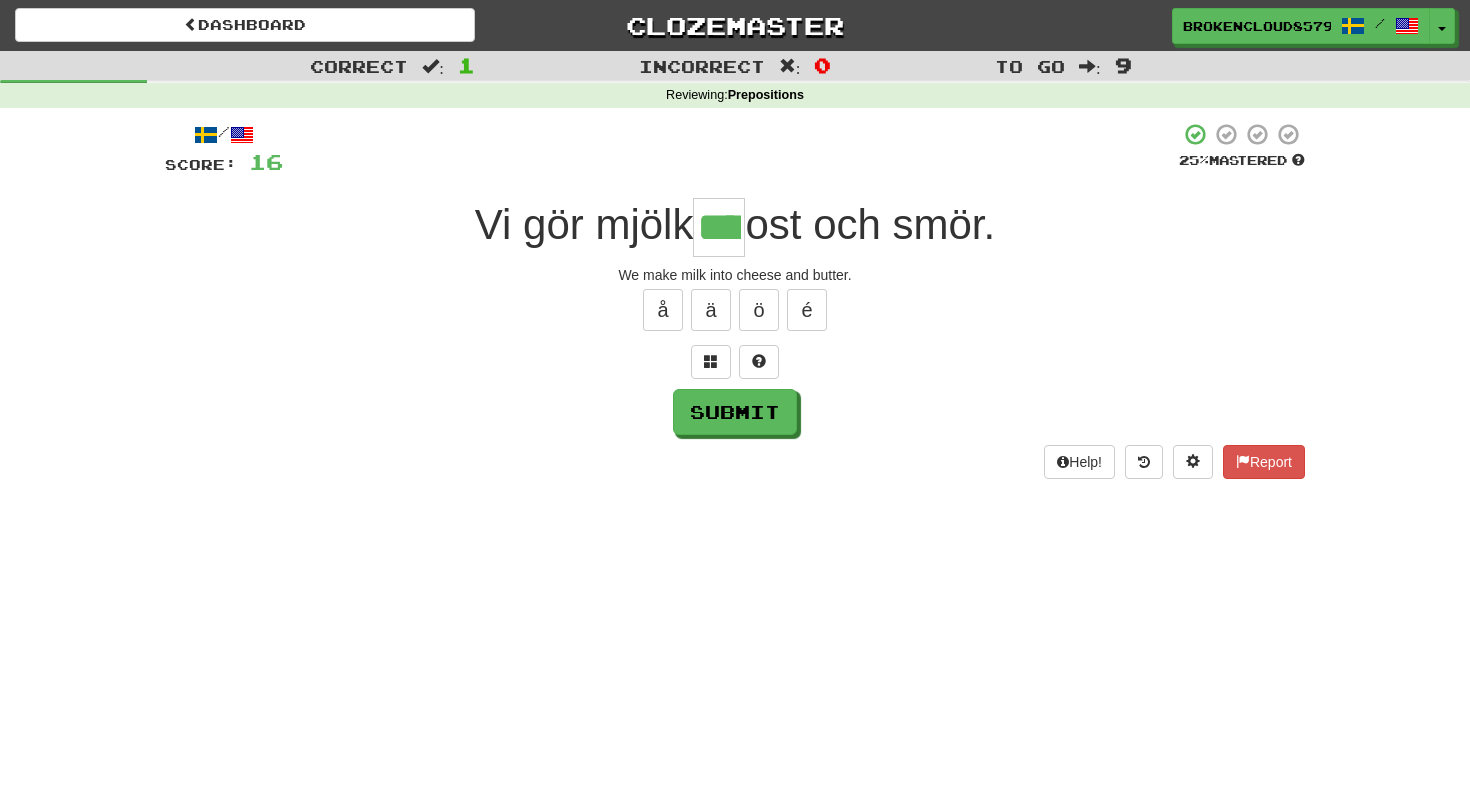 type on "****" 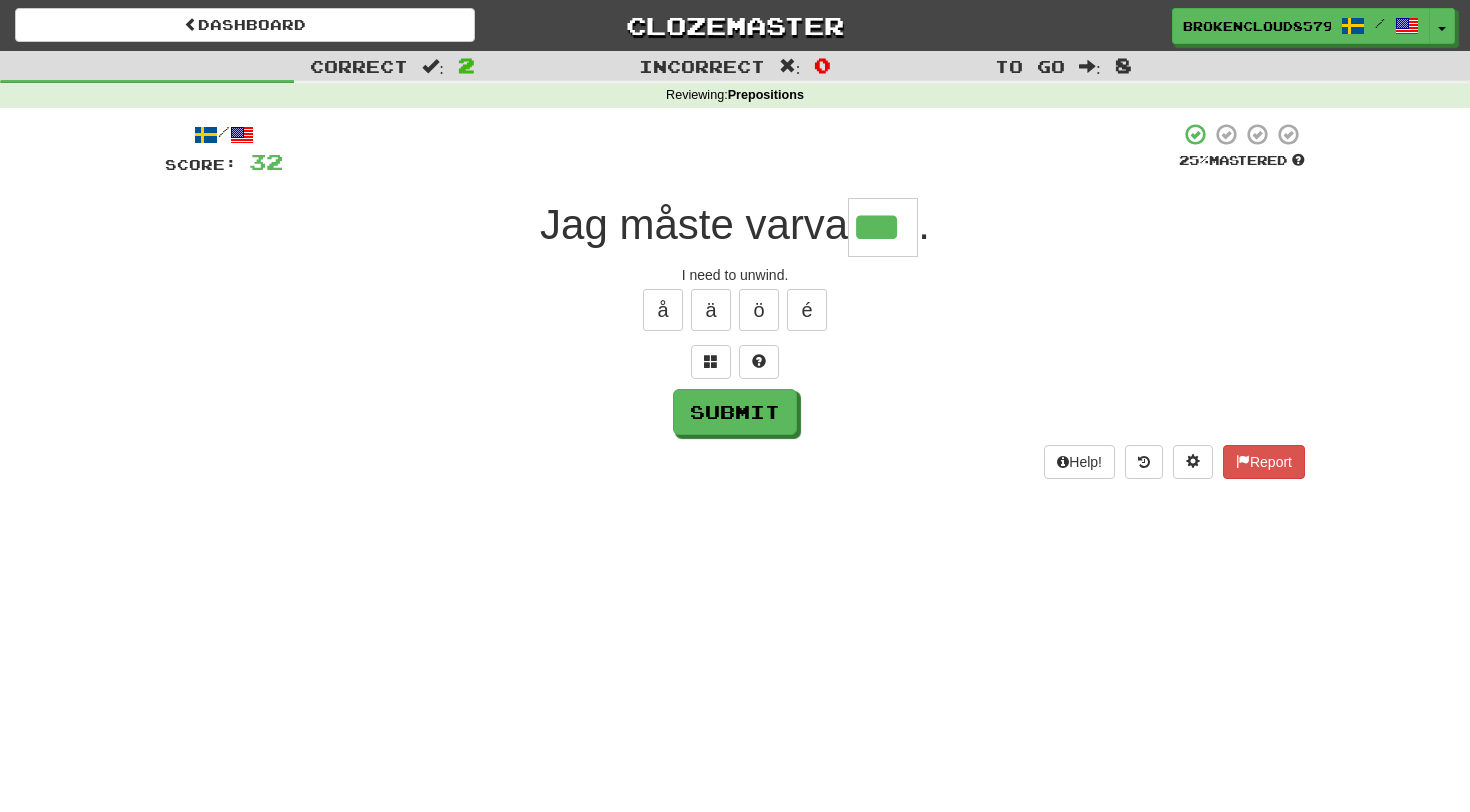 type on "***" 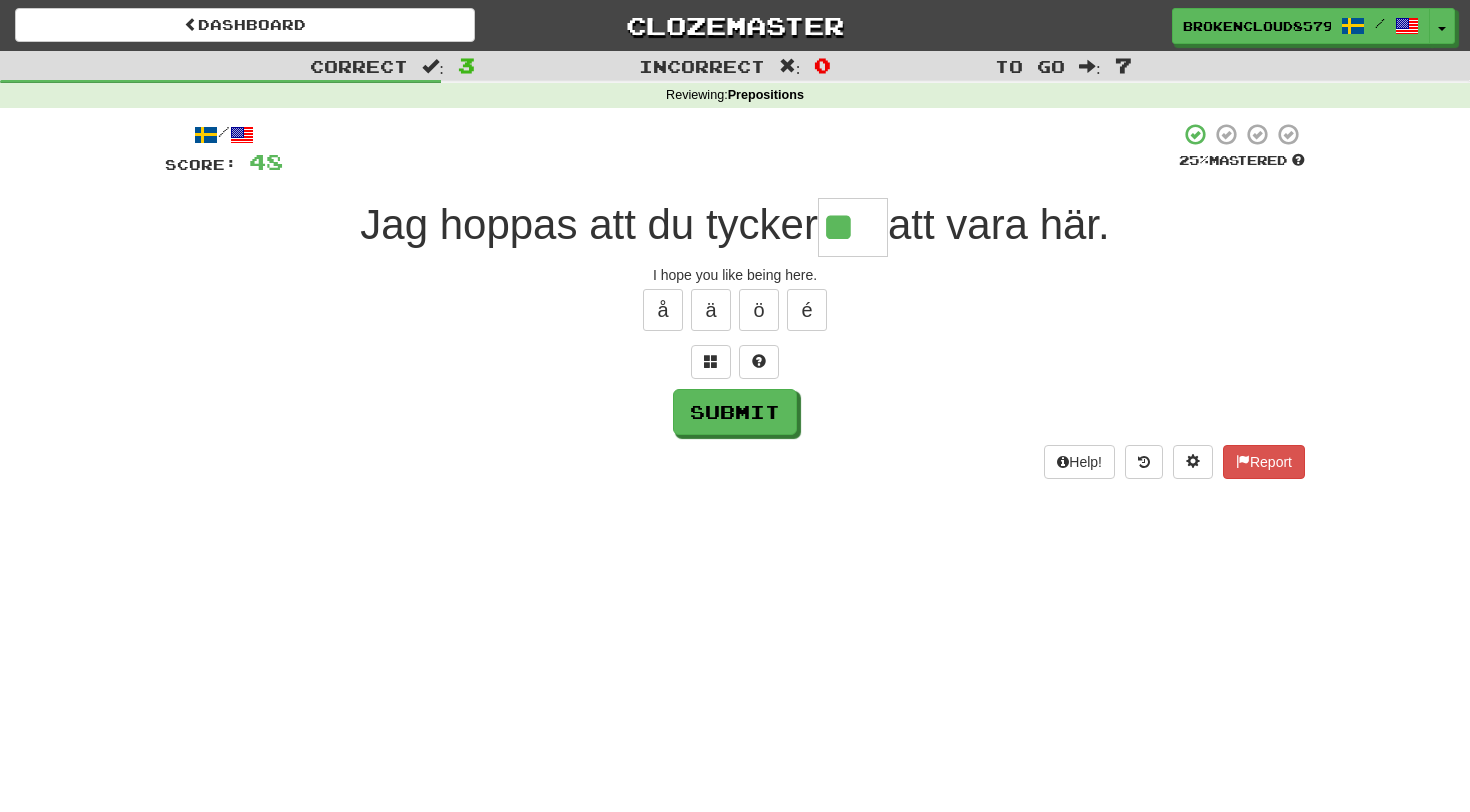 type on "**" 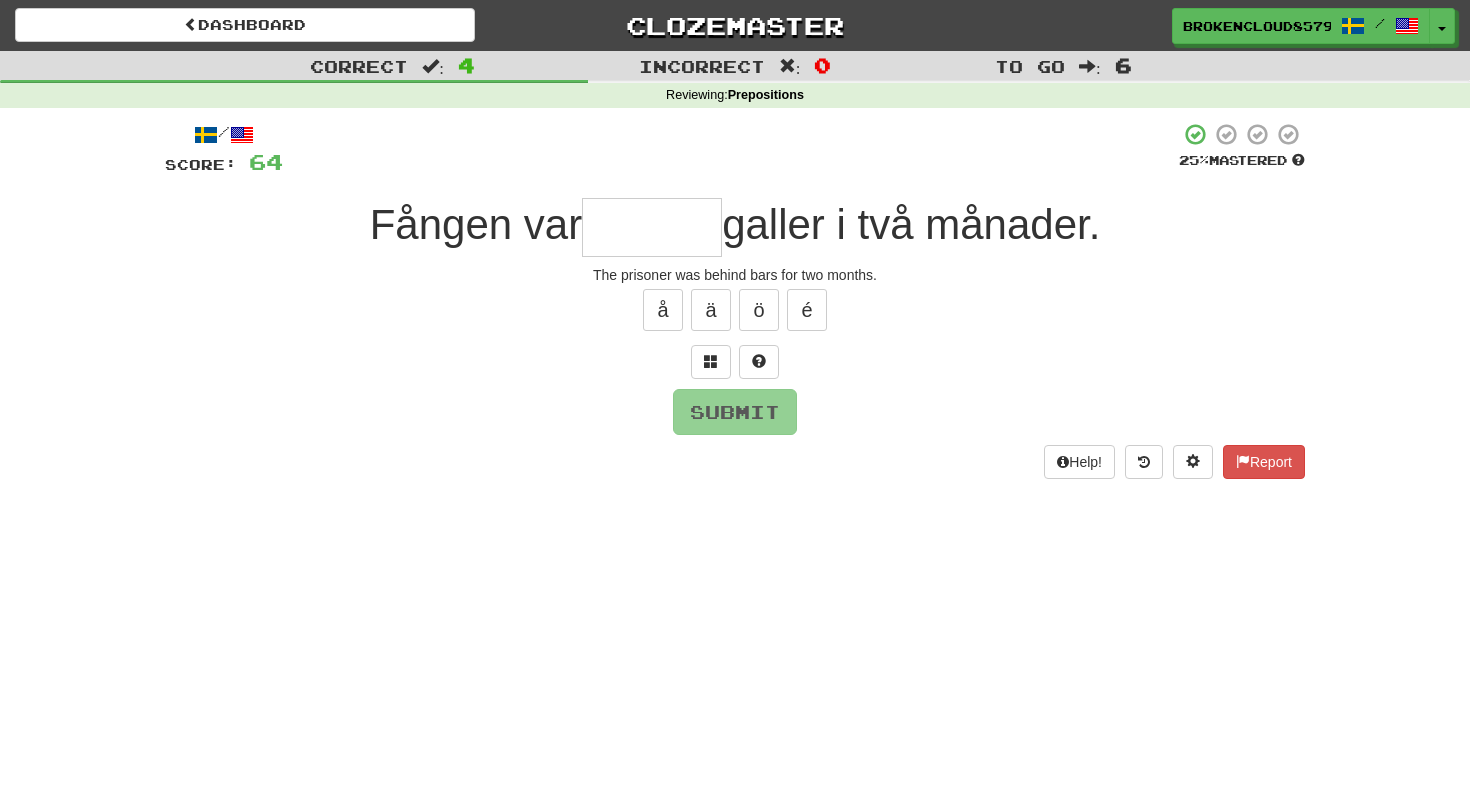 type on "*" 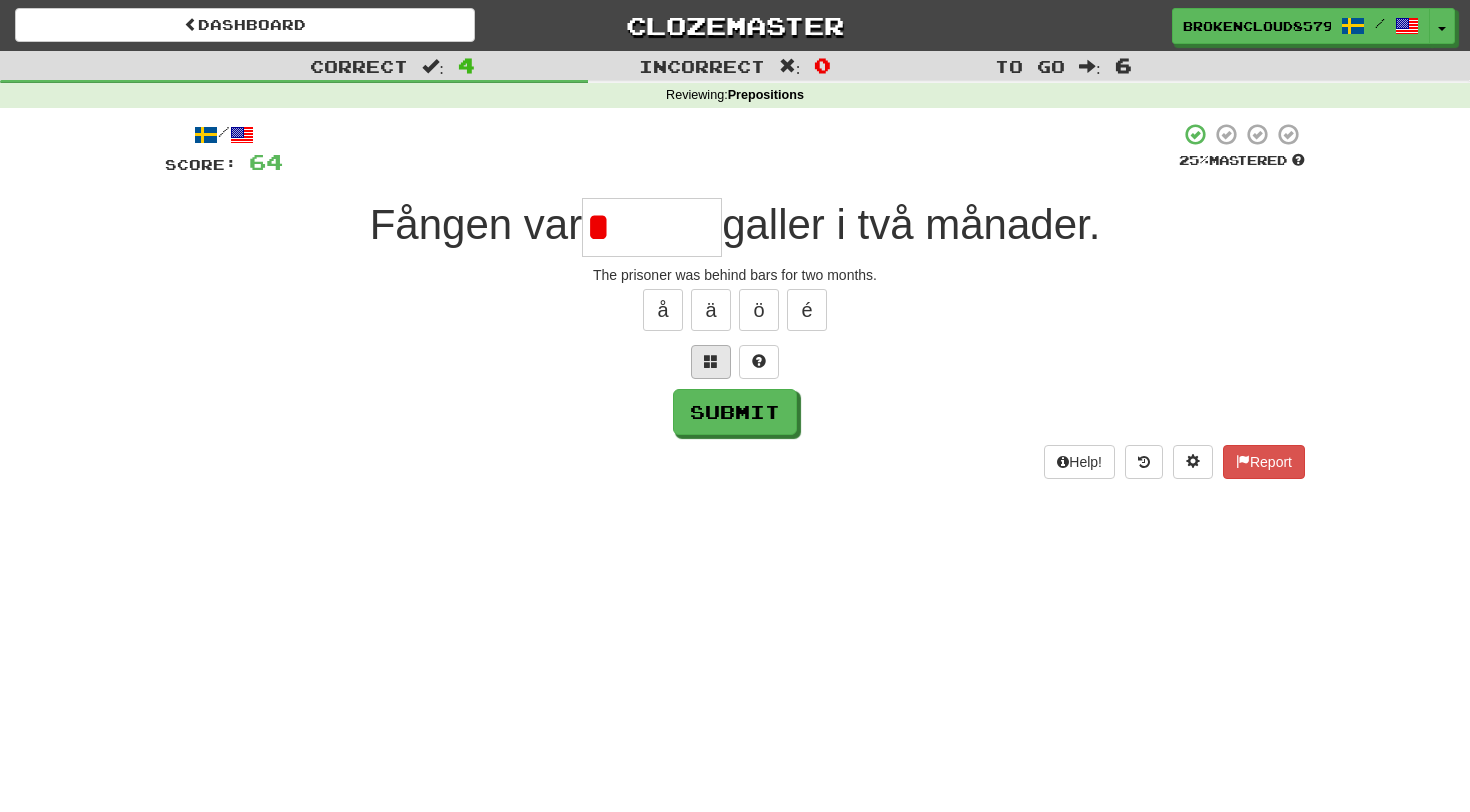 type on "*" 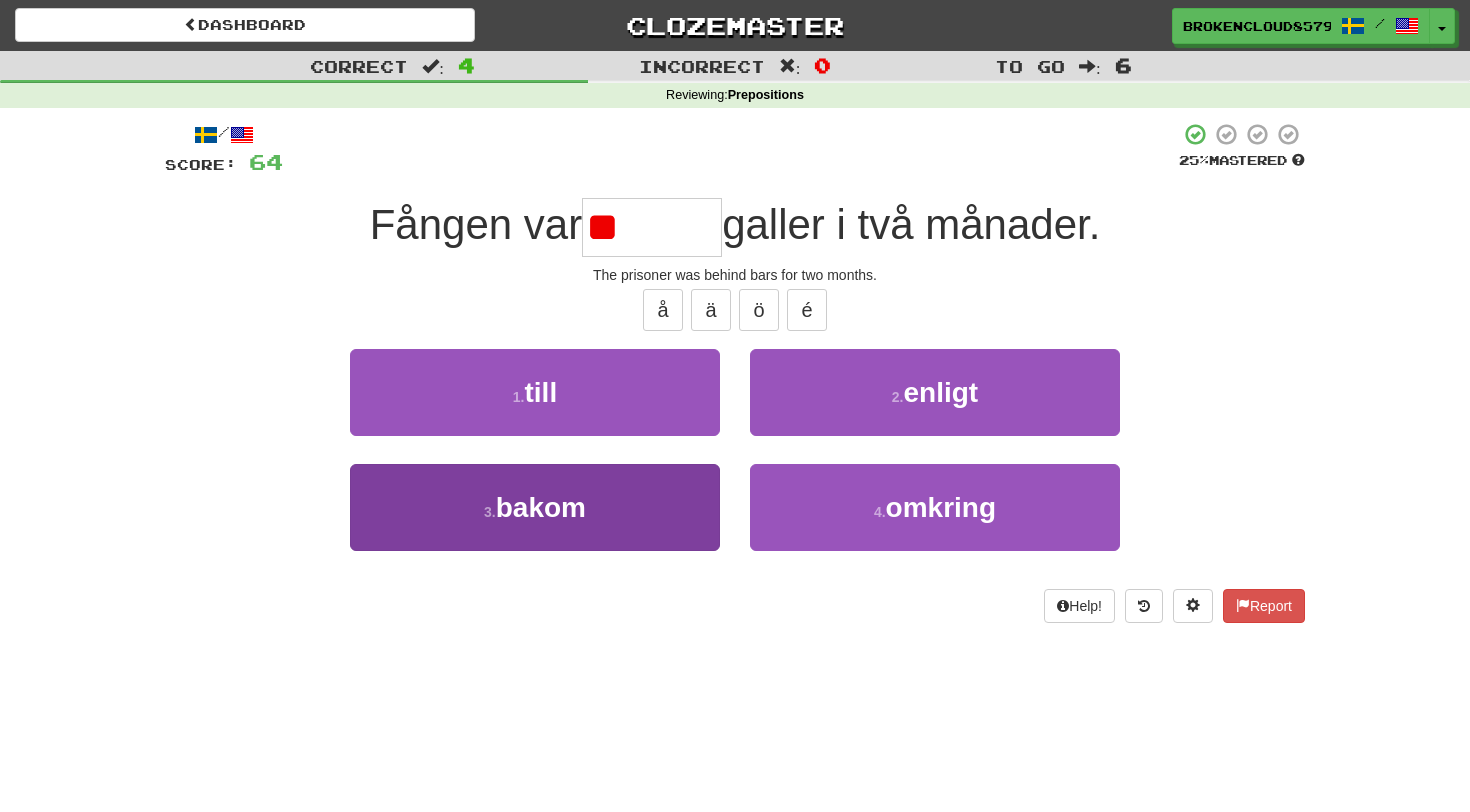 type on "*" 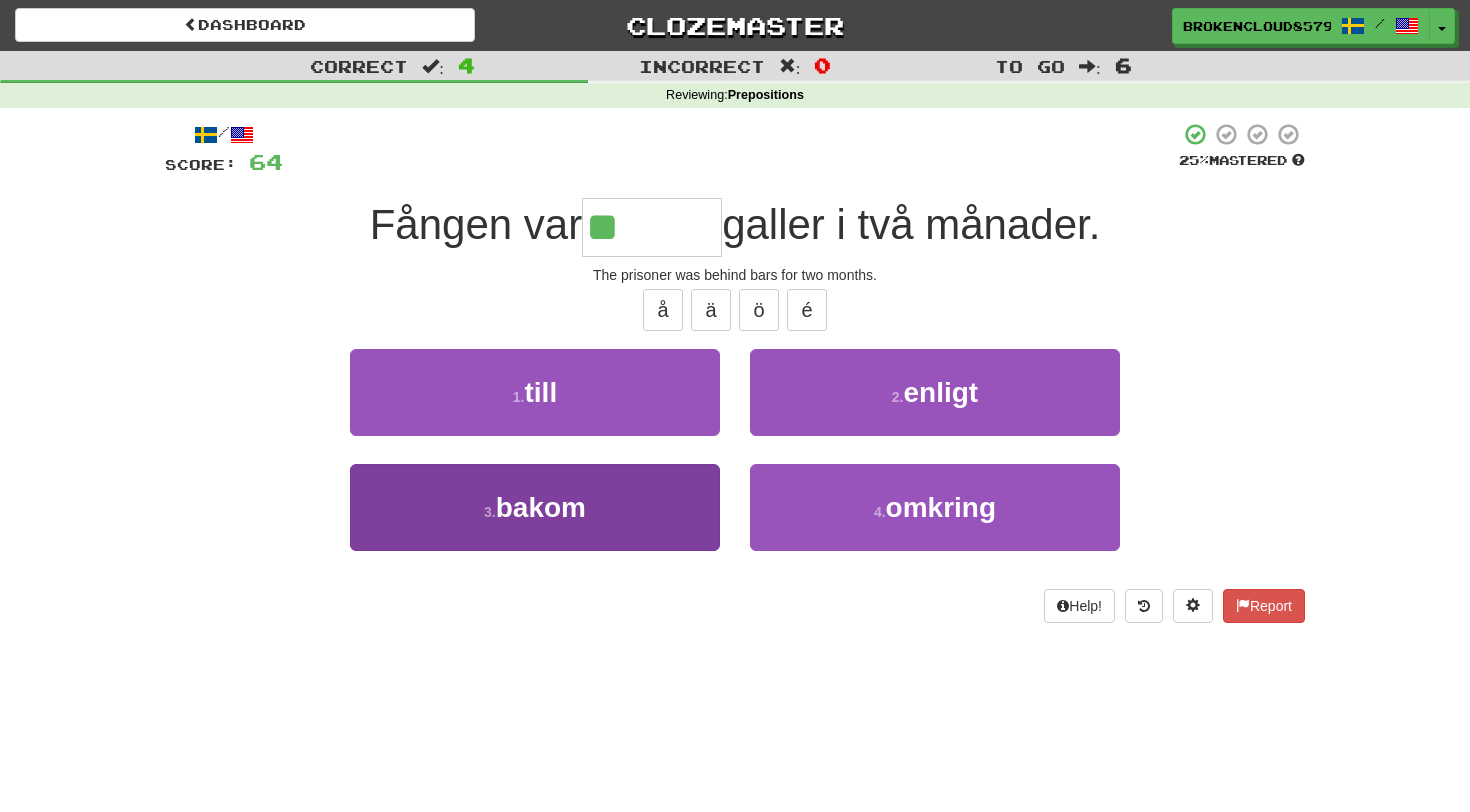 click on "3 .  bakom" at bounding box center (535, 507) 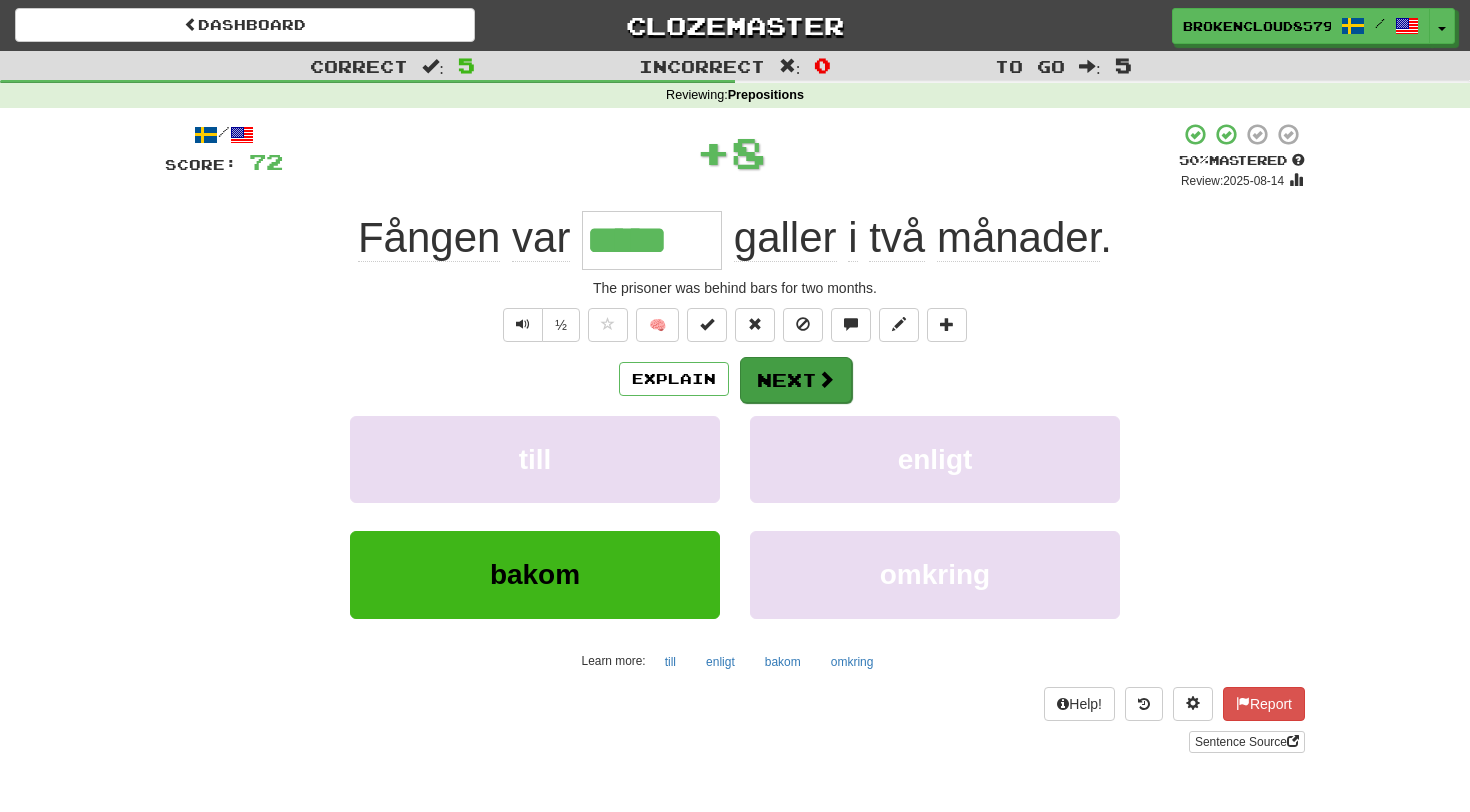 click on "Next" at bounding box center [796, 380] 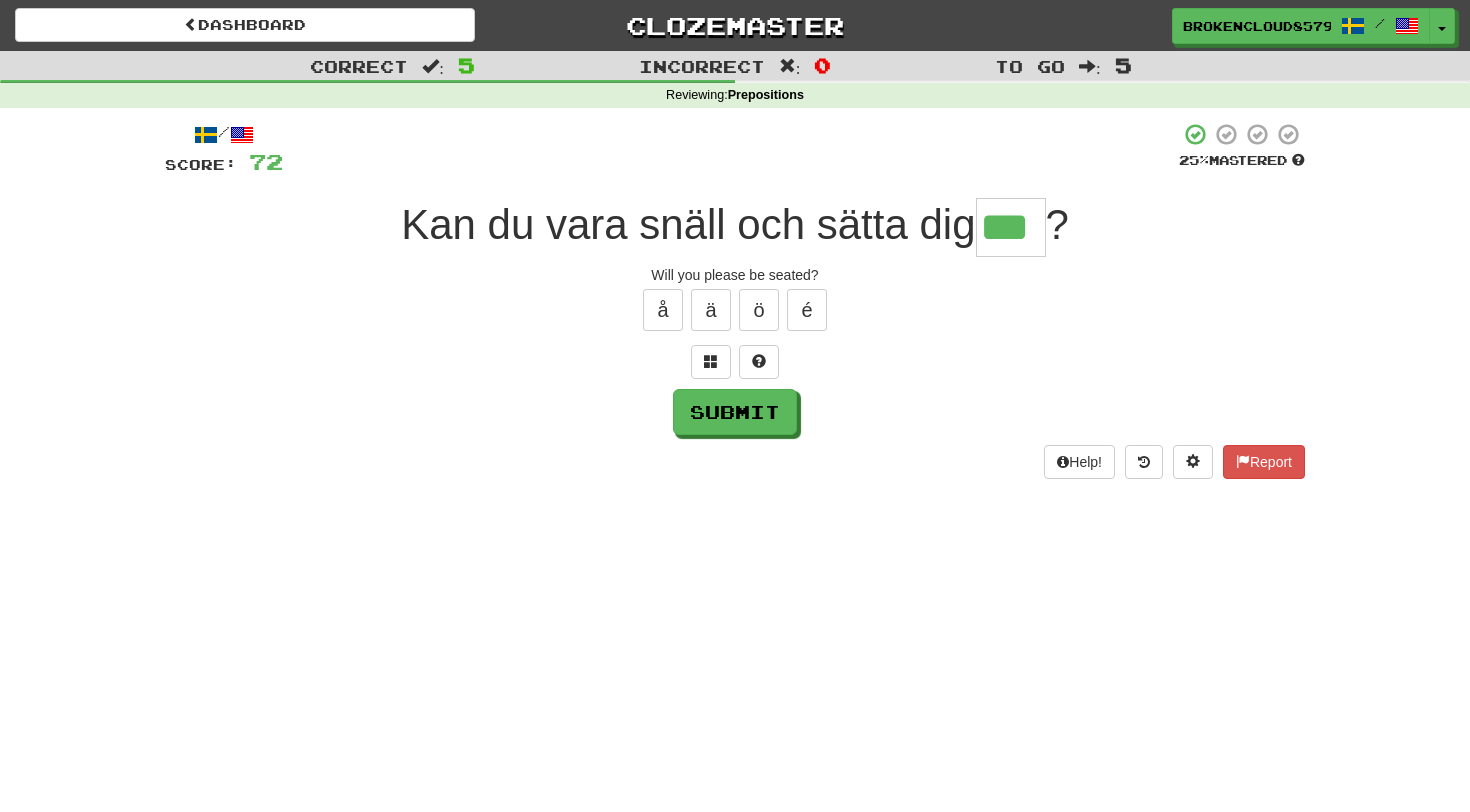 type on "***" 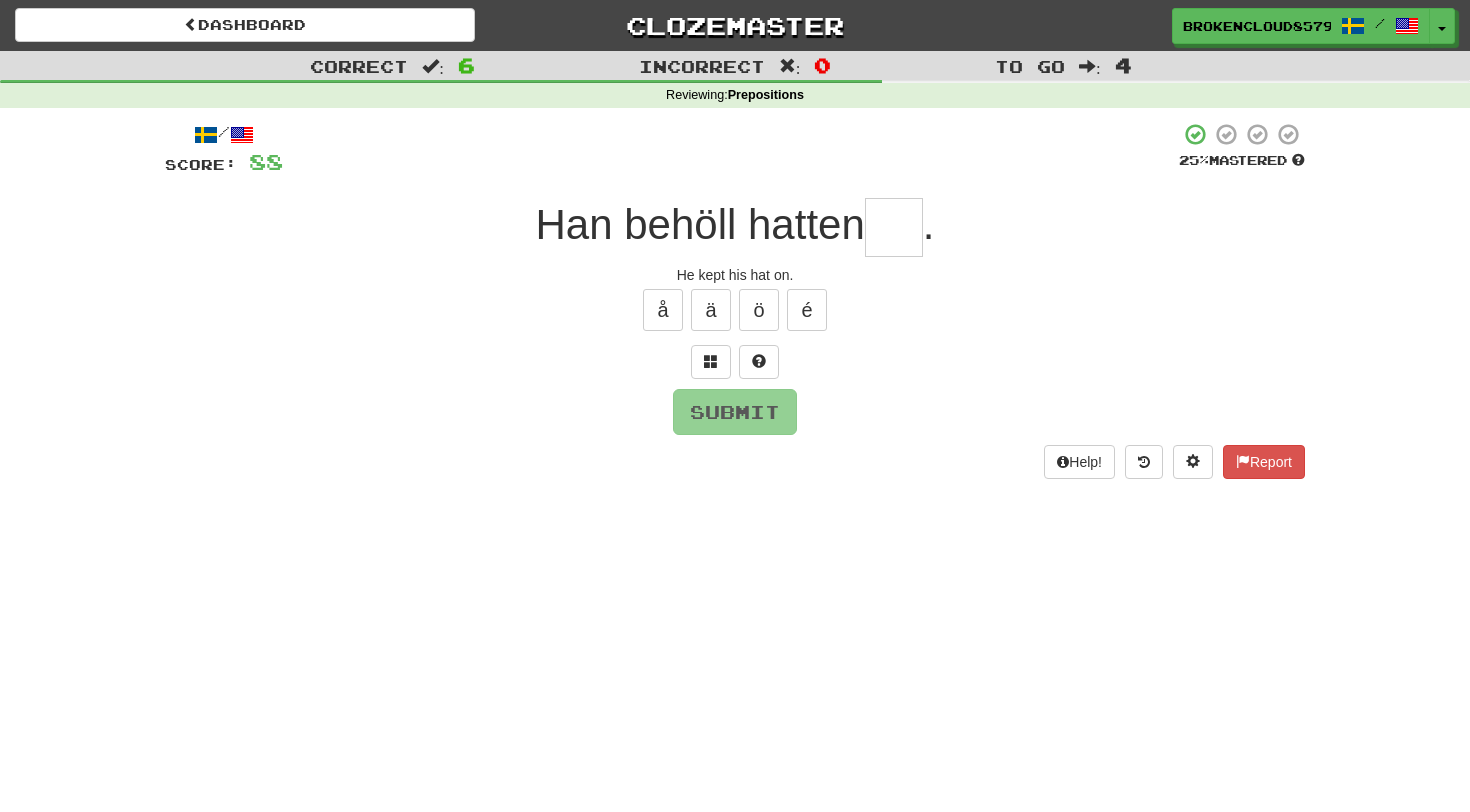 type on "*" 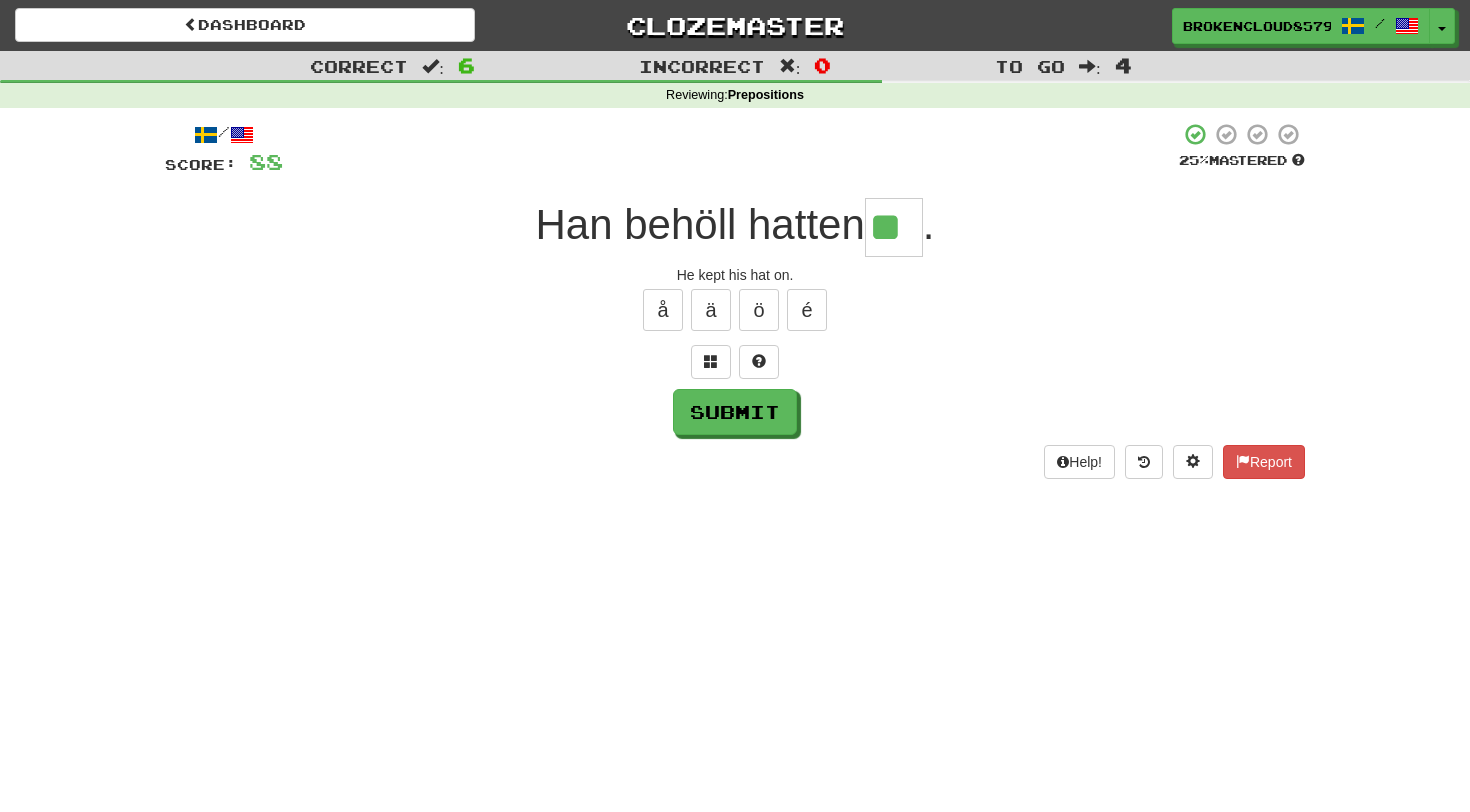 type on "**" 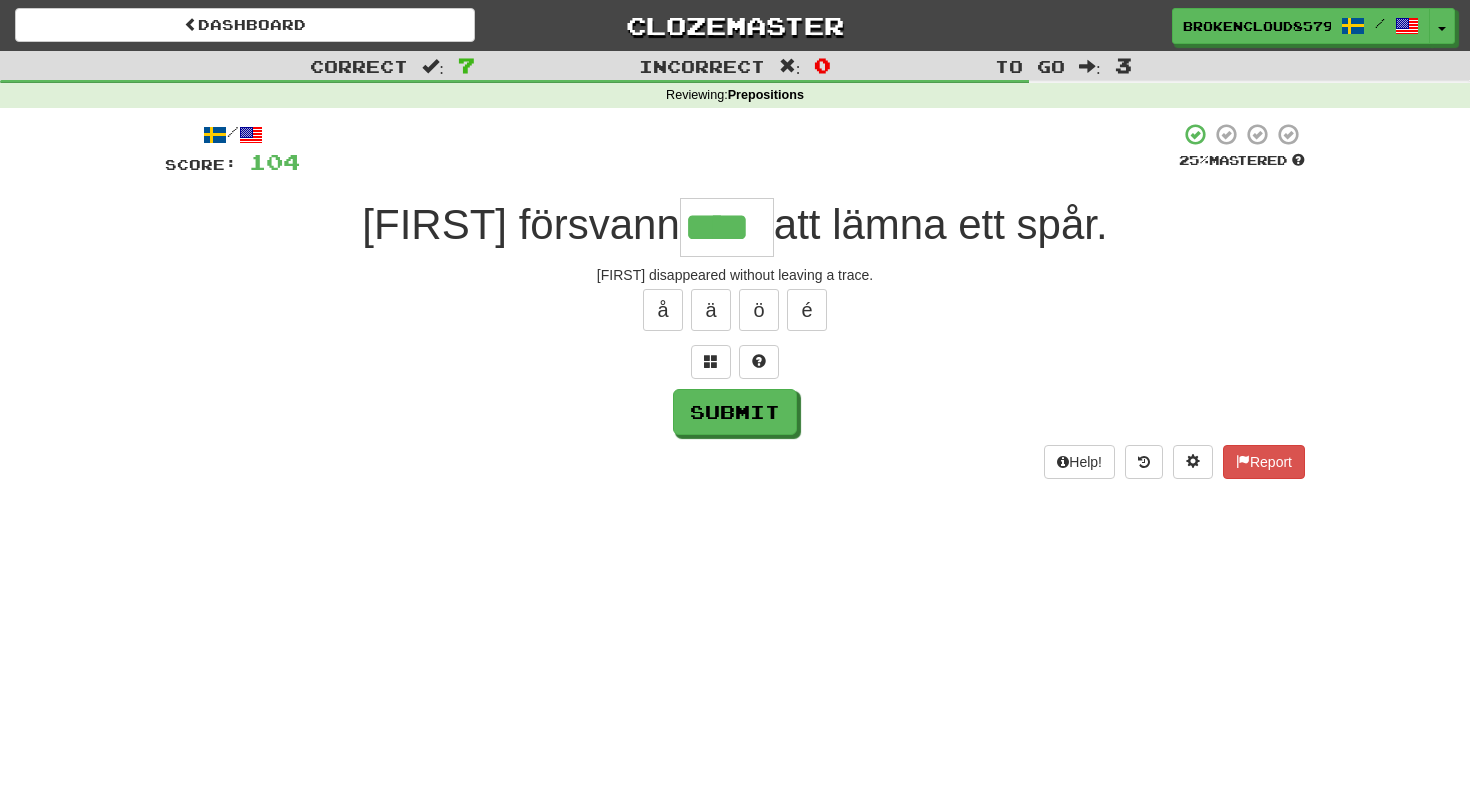 type on "****" 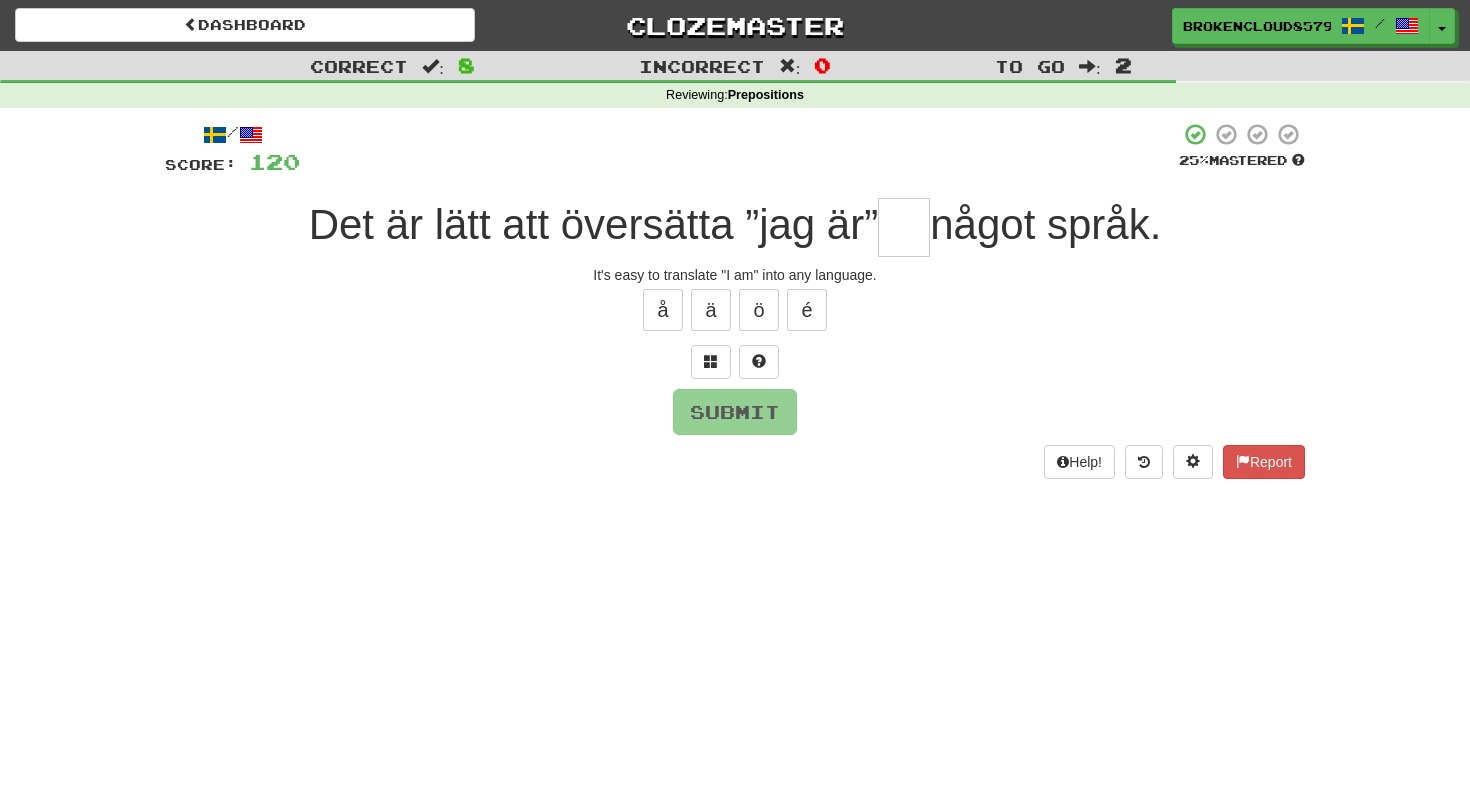 type on "*" 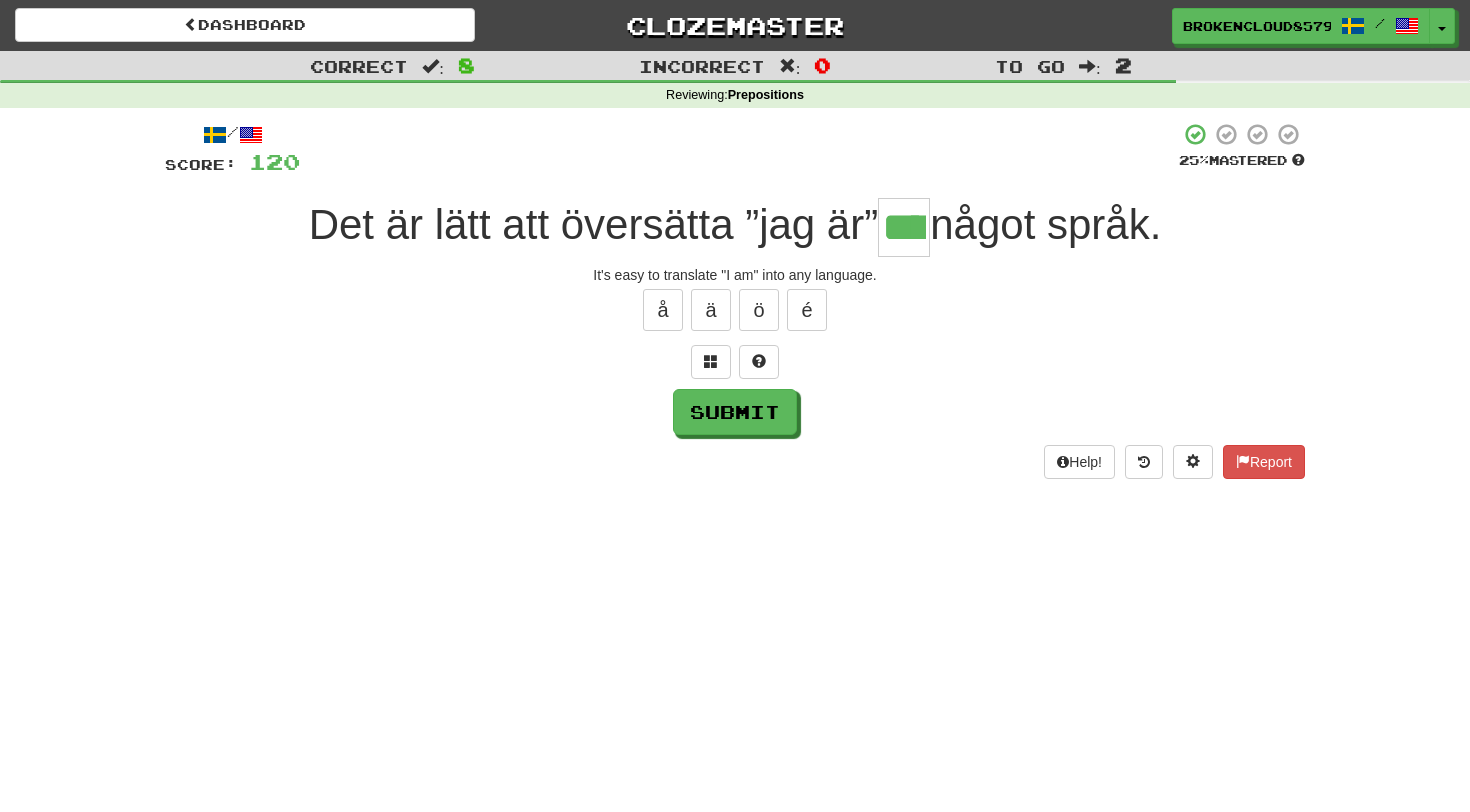 type on "****" 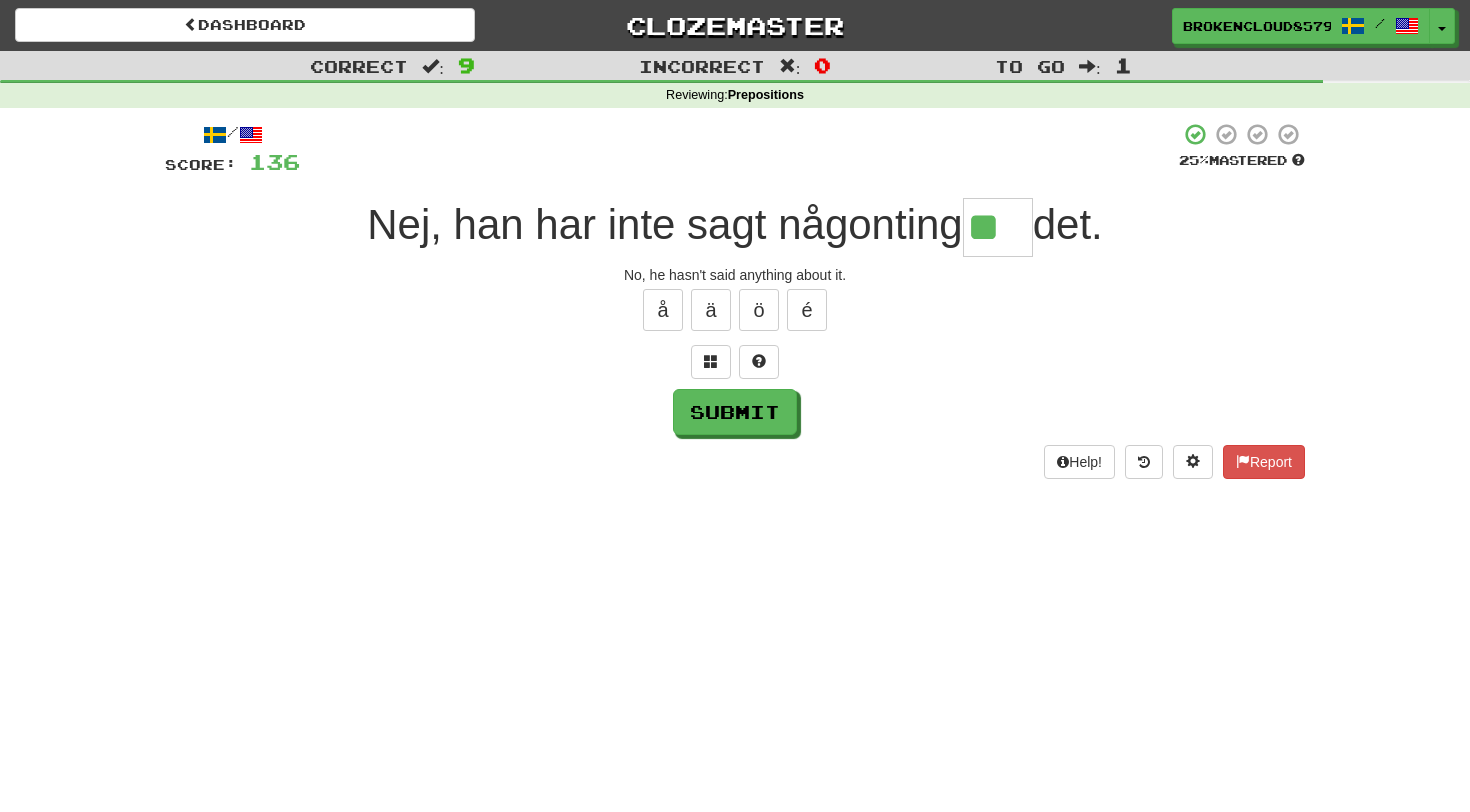 type on "**" 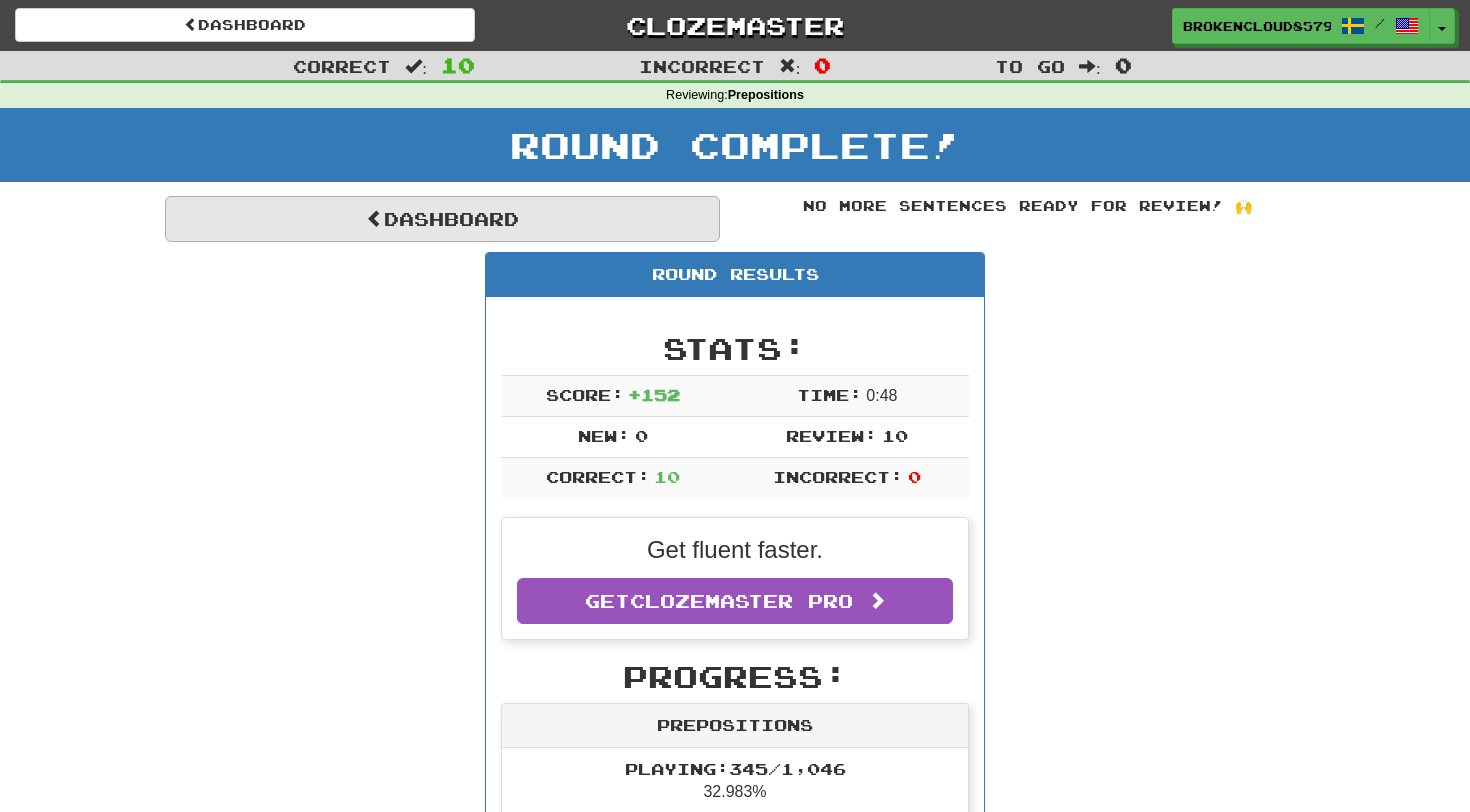 click on "Dashboard" at bounding box center [442, 219] 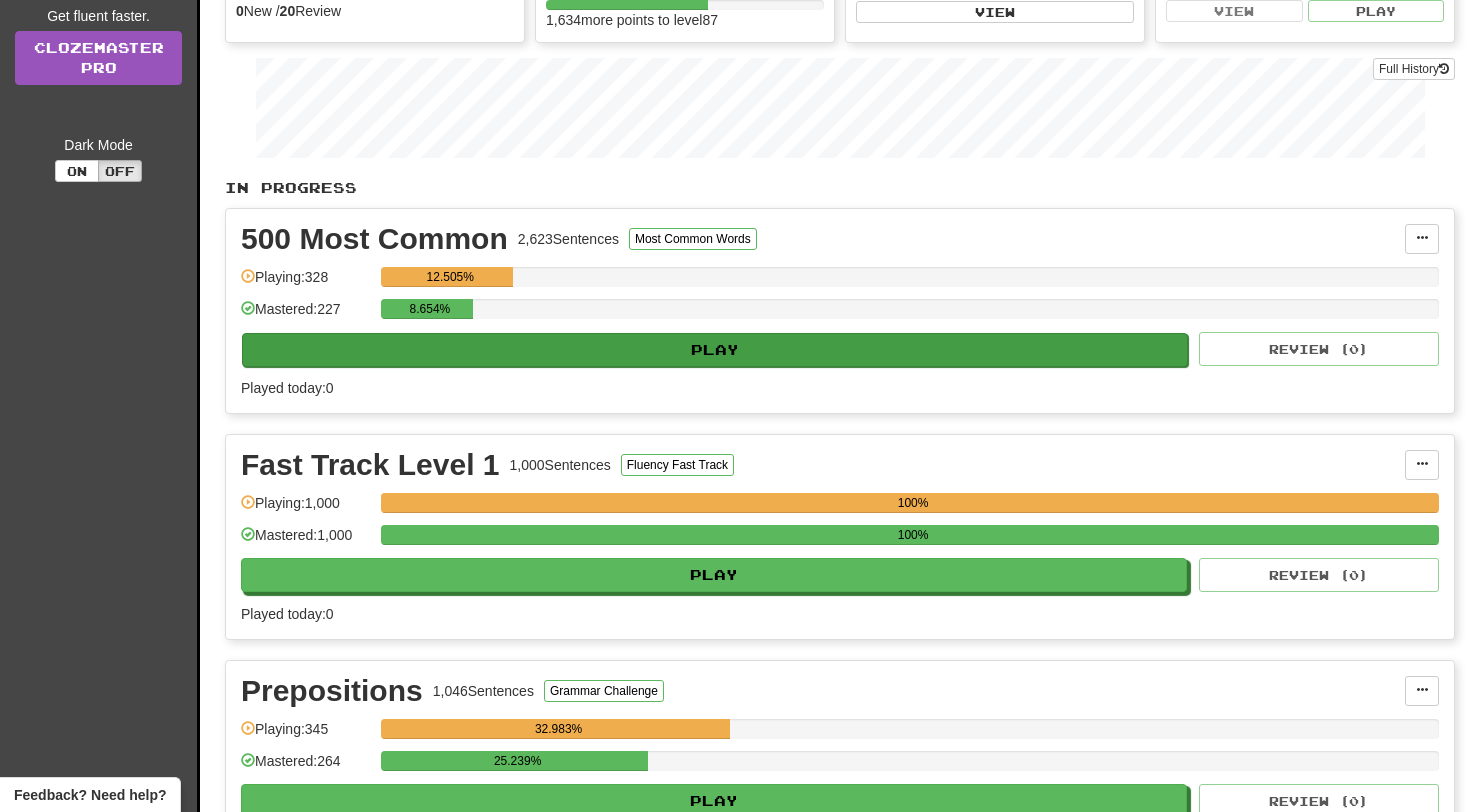 scroll, scrollTop: 426, scrollLeft: 0, axis: vertical 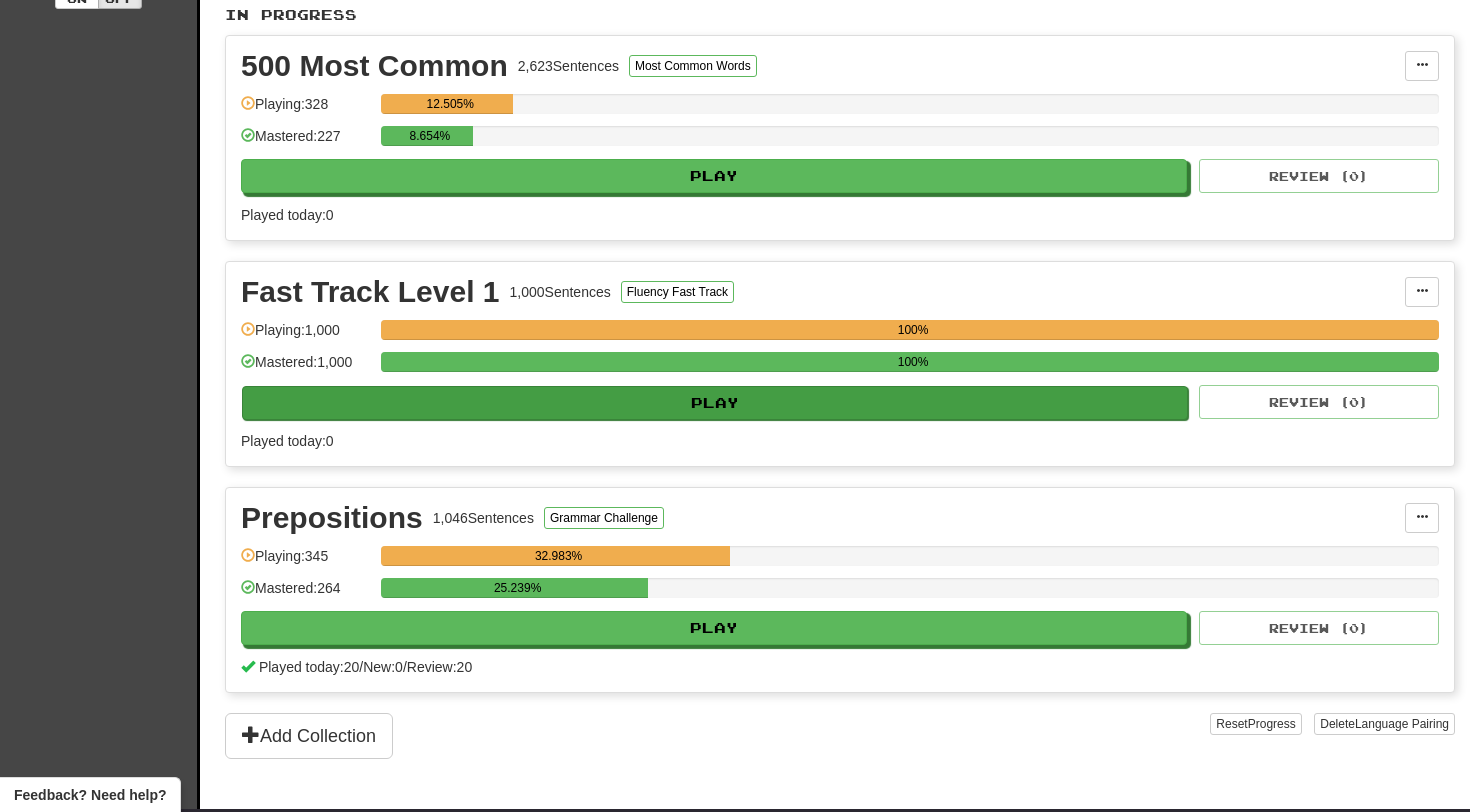 click on "Play" at bounding box center [715, 403] 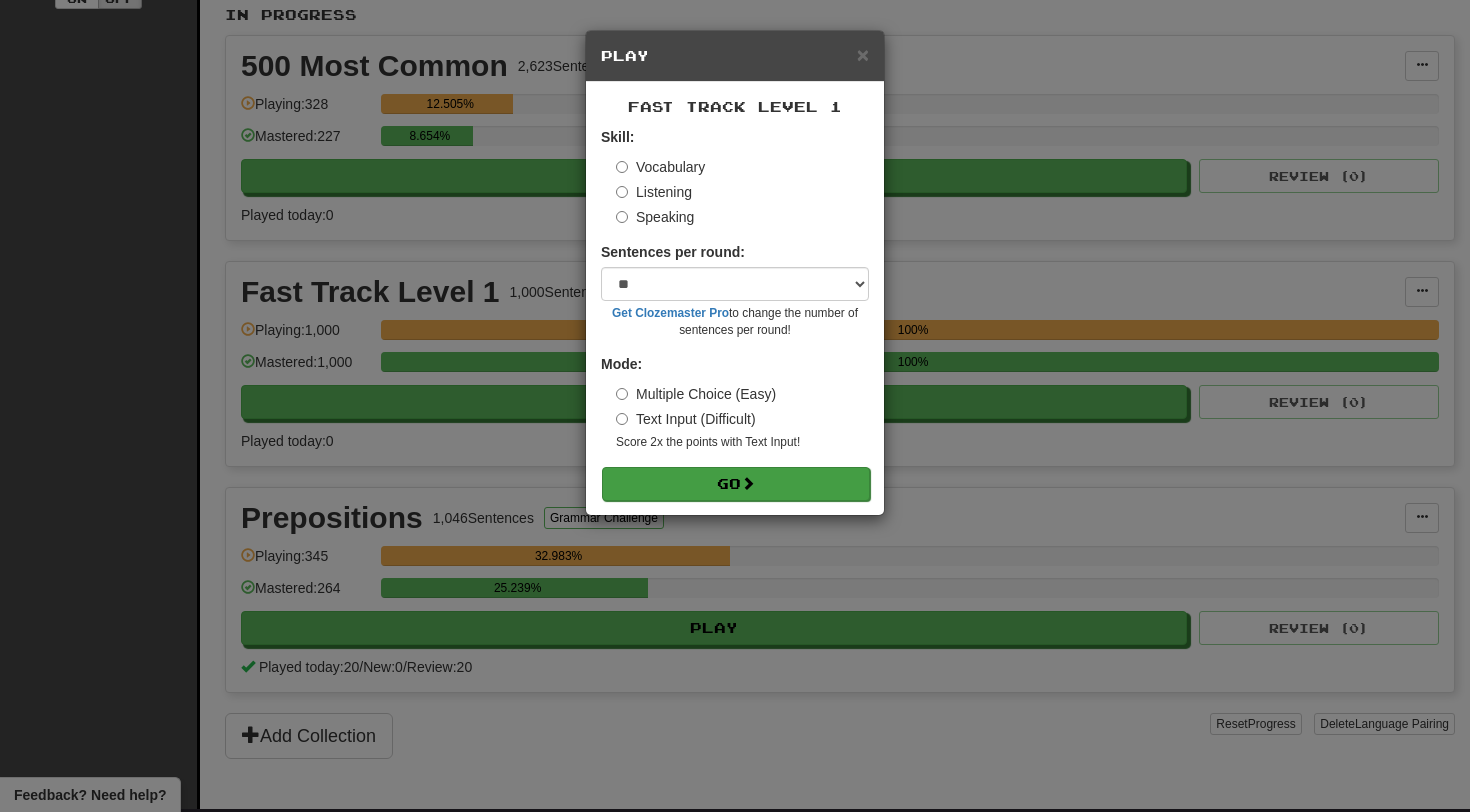 click on "Go" at bounding box center (736, 484) 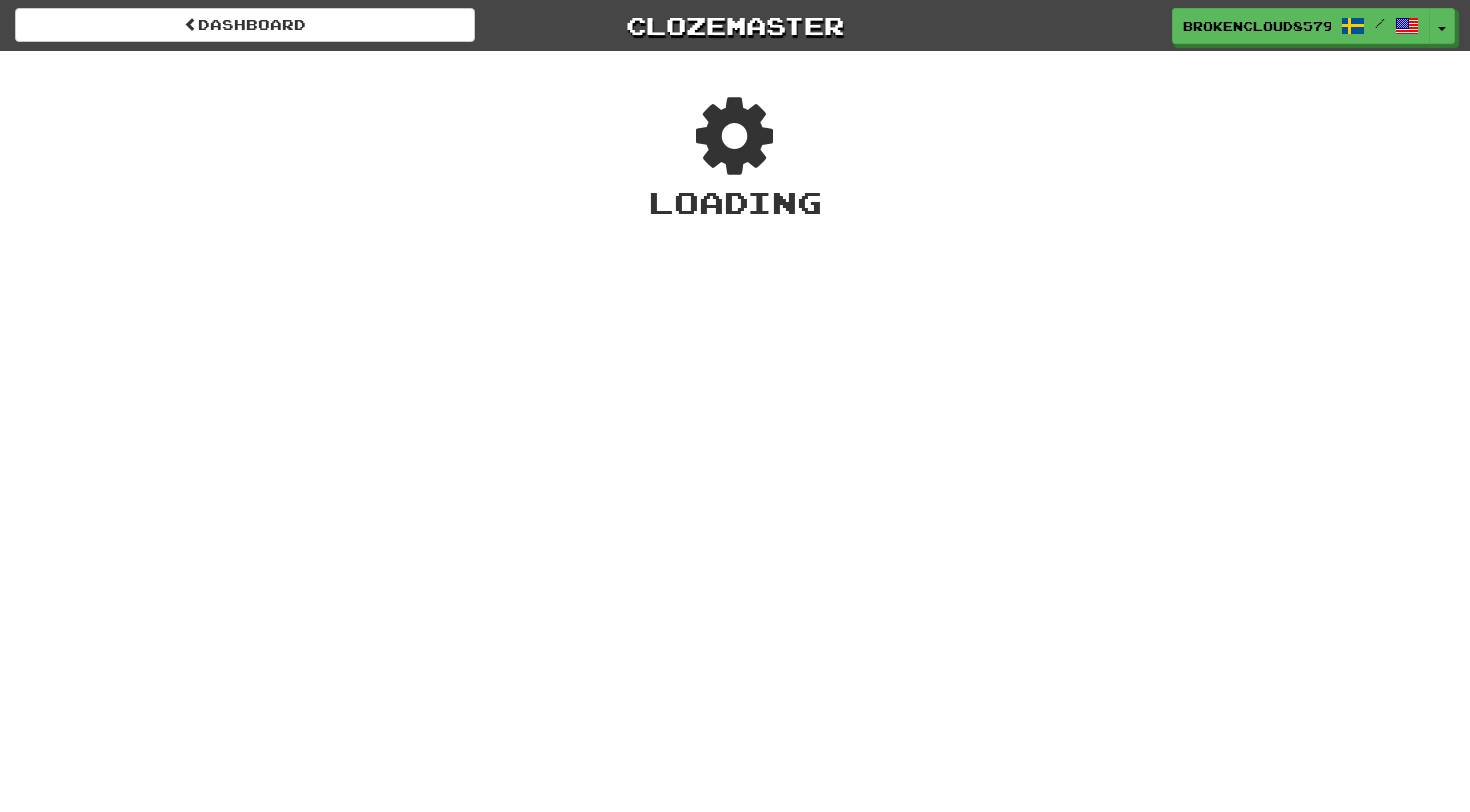 scroll, scrollTop: 0, scrollLeft: 0, axis: both 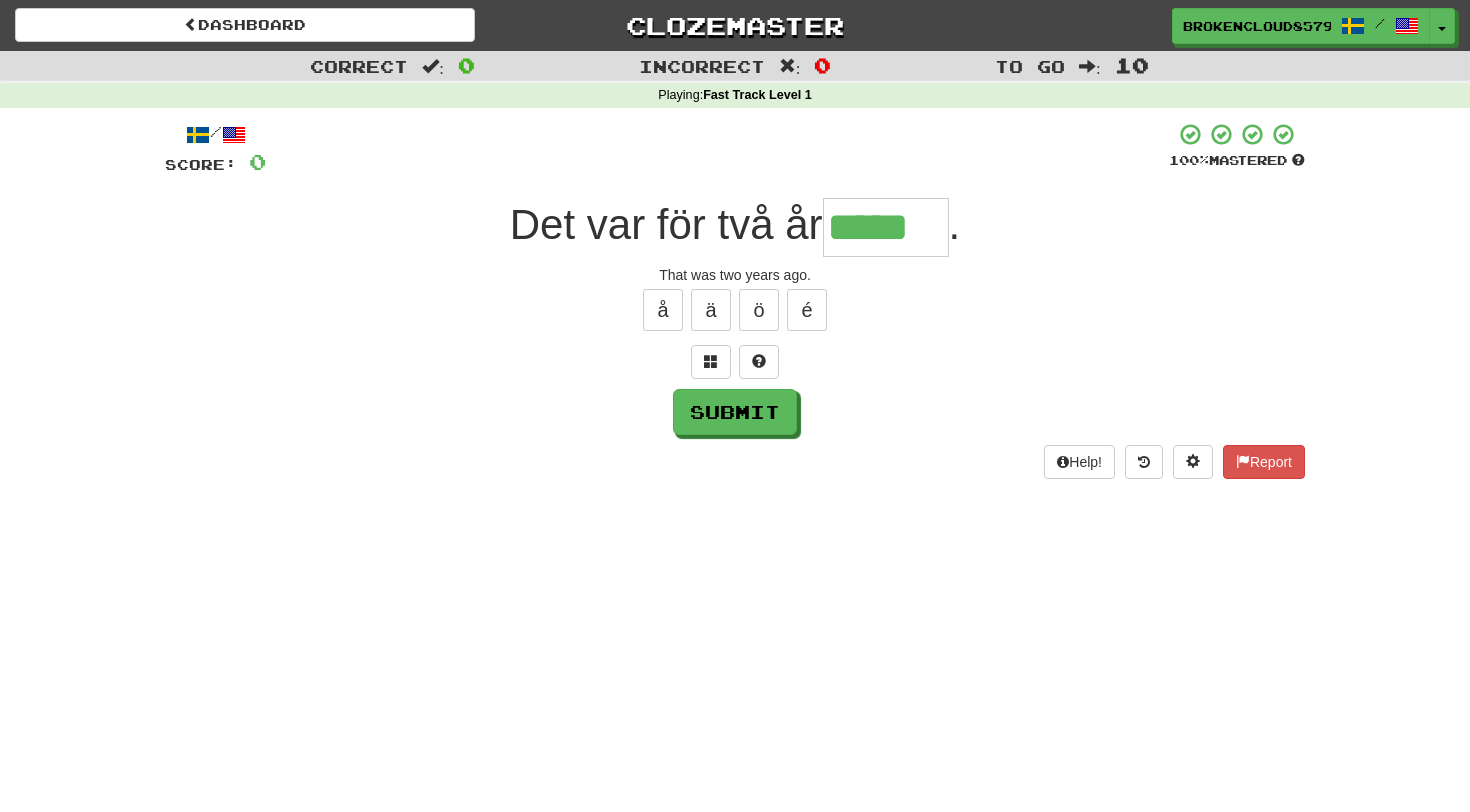 type on "*****" 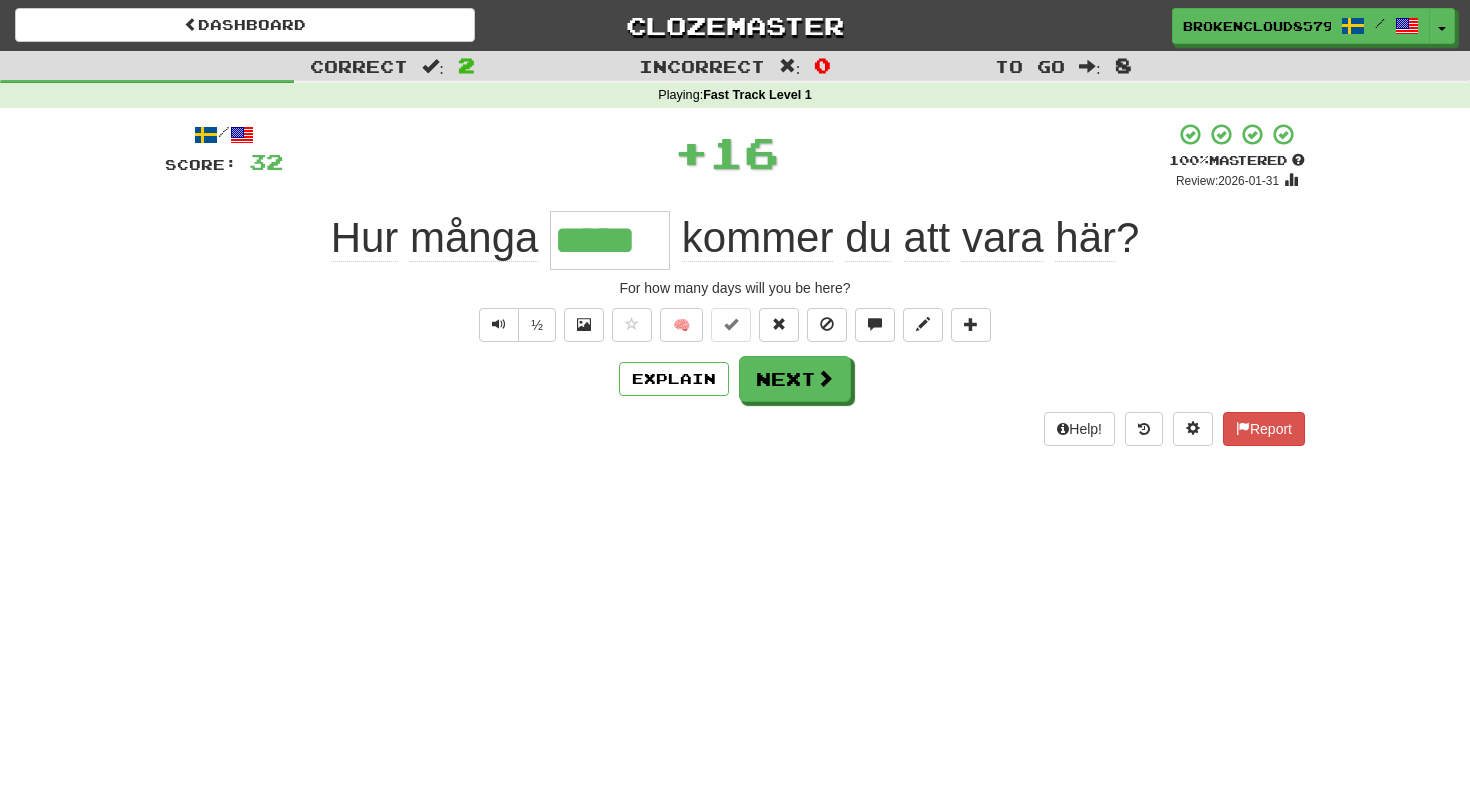 type on "*" 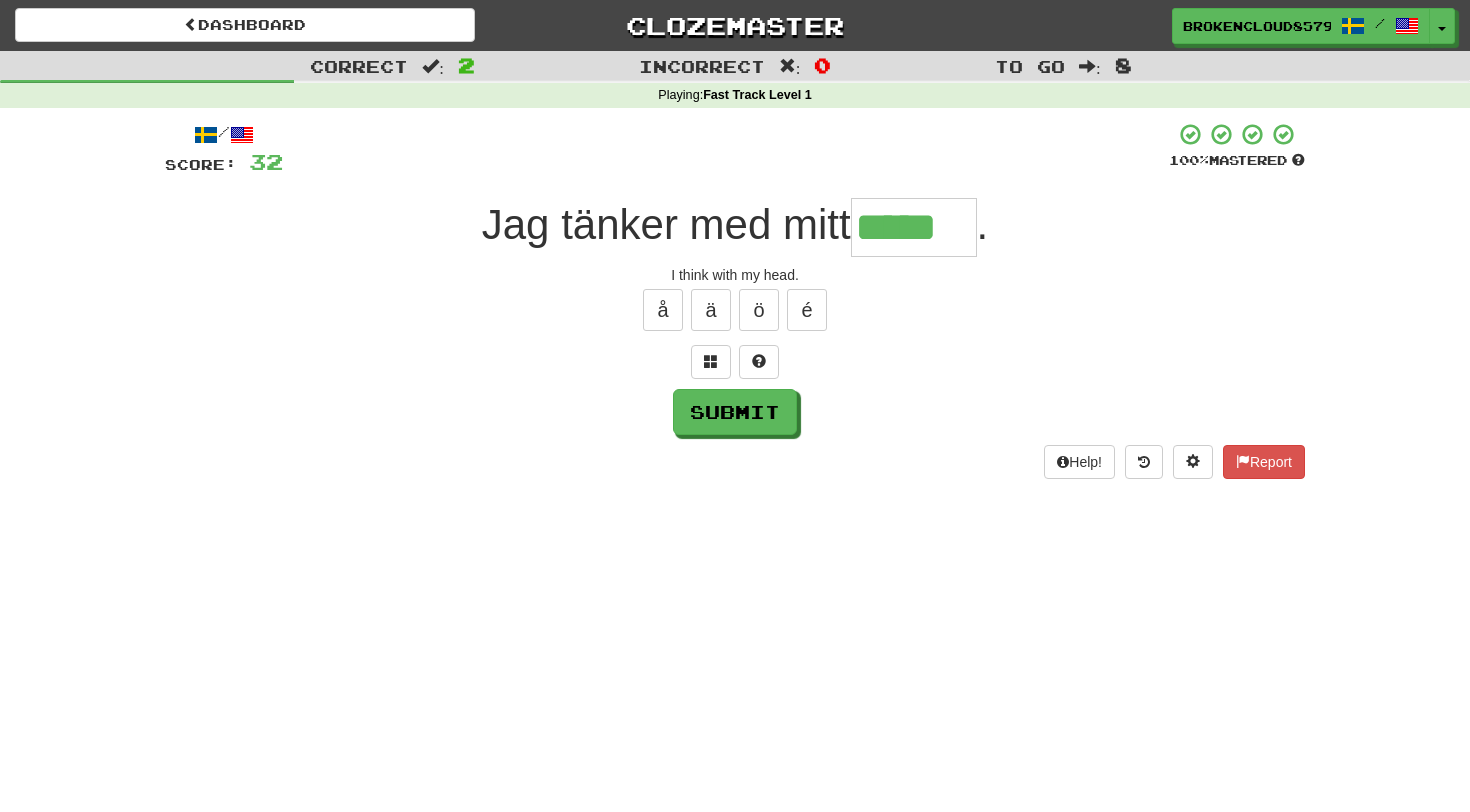 type on "*****" 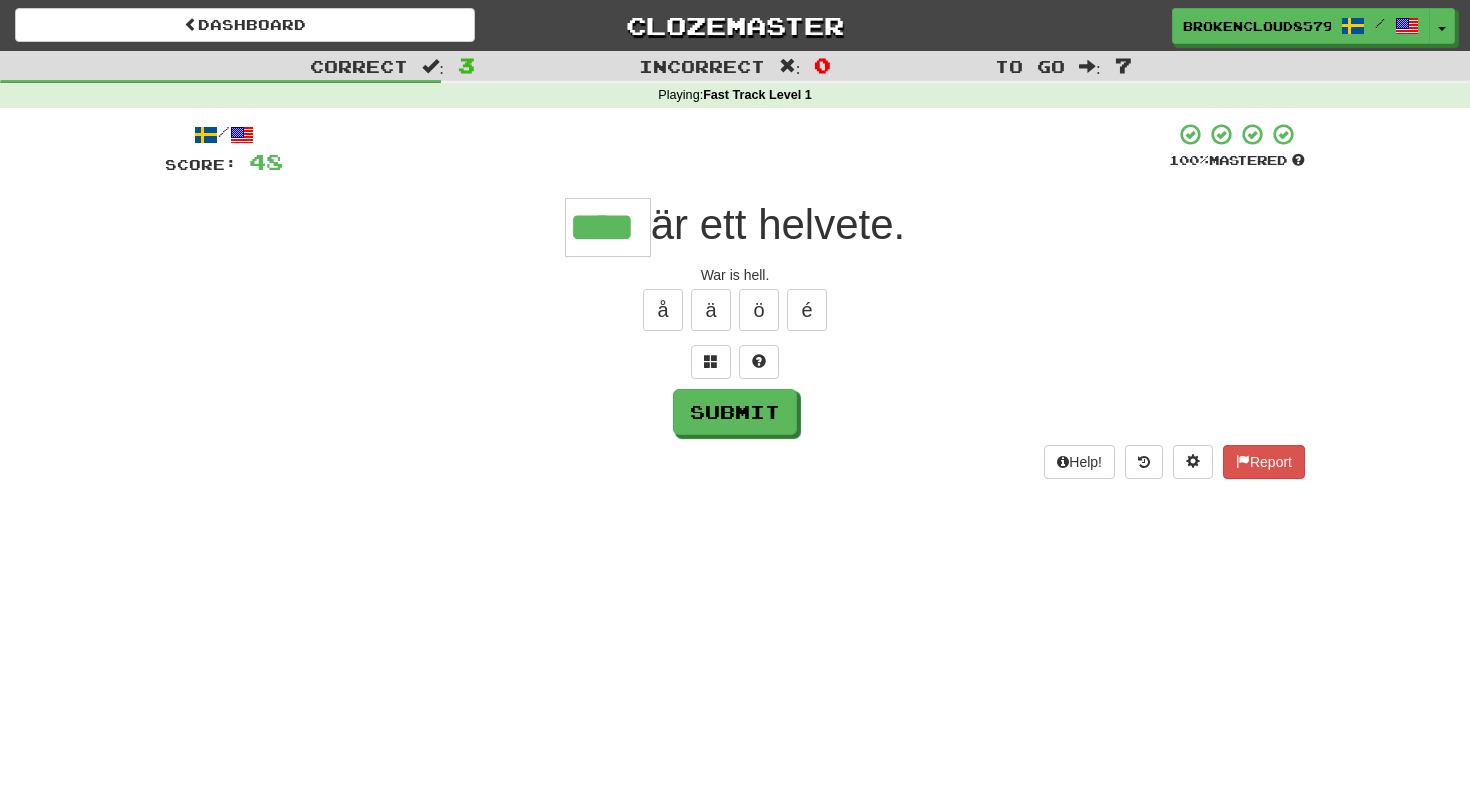 type on "****" 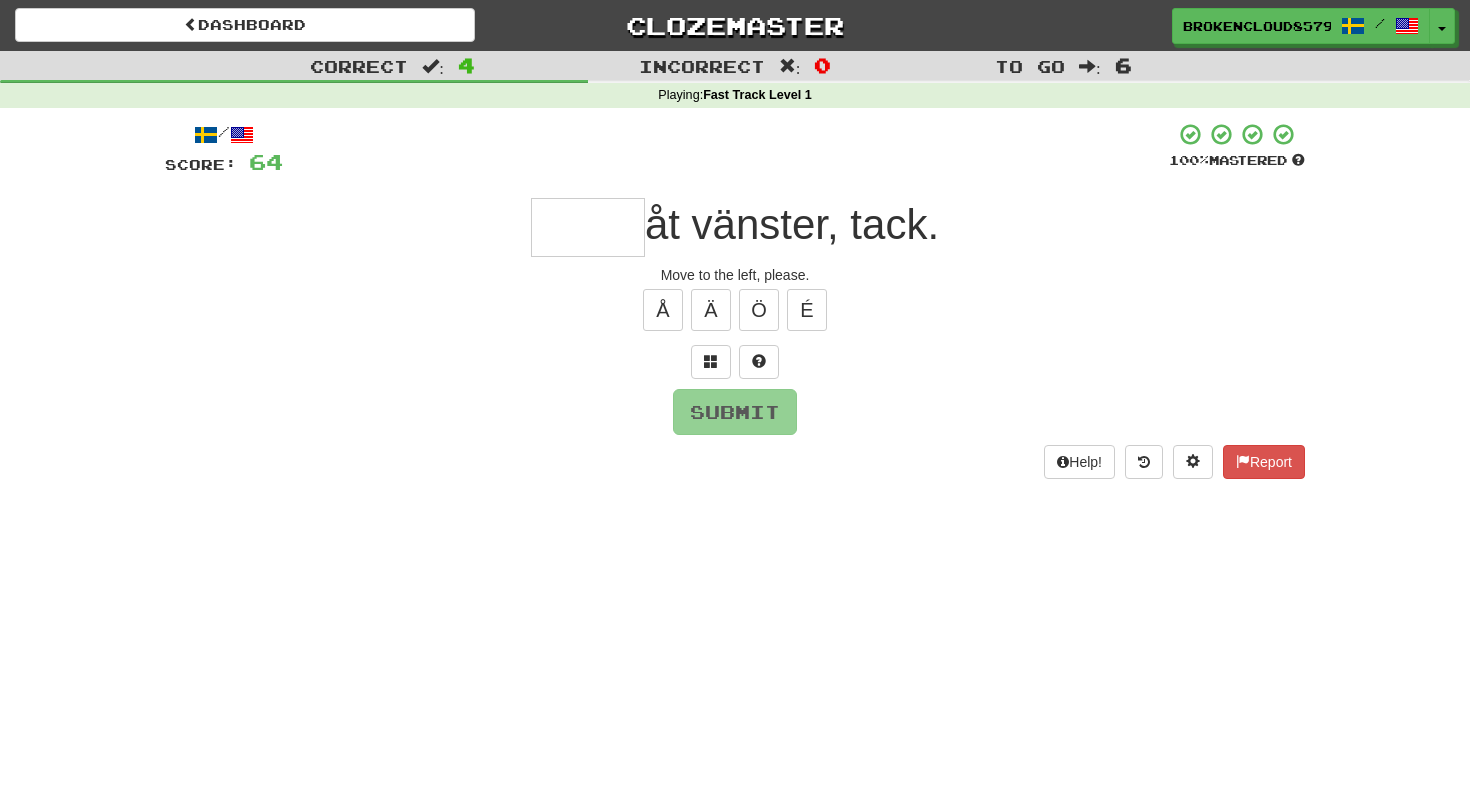 type on "*" 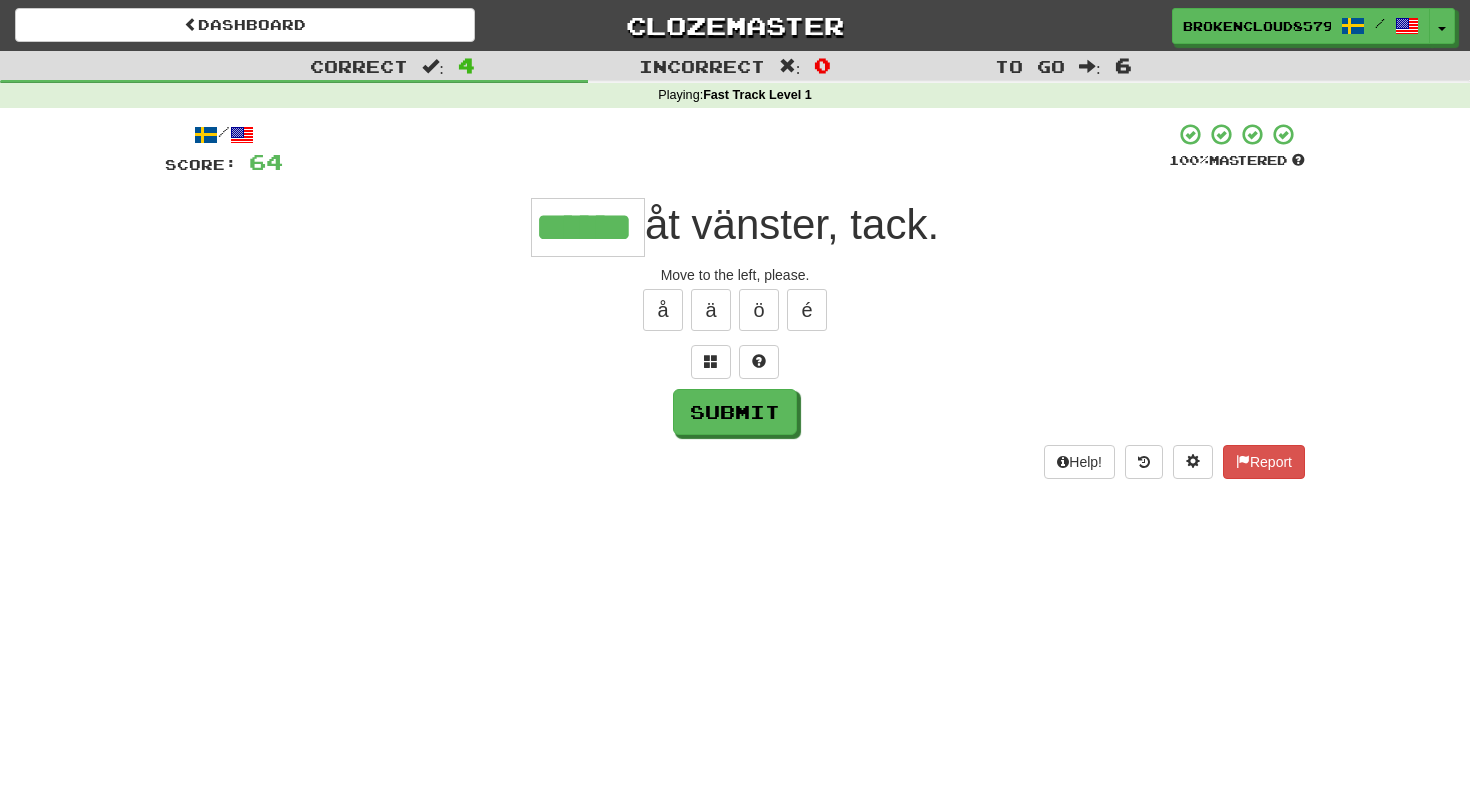 type on "******" 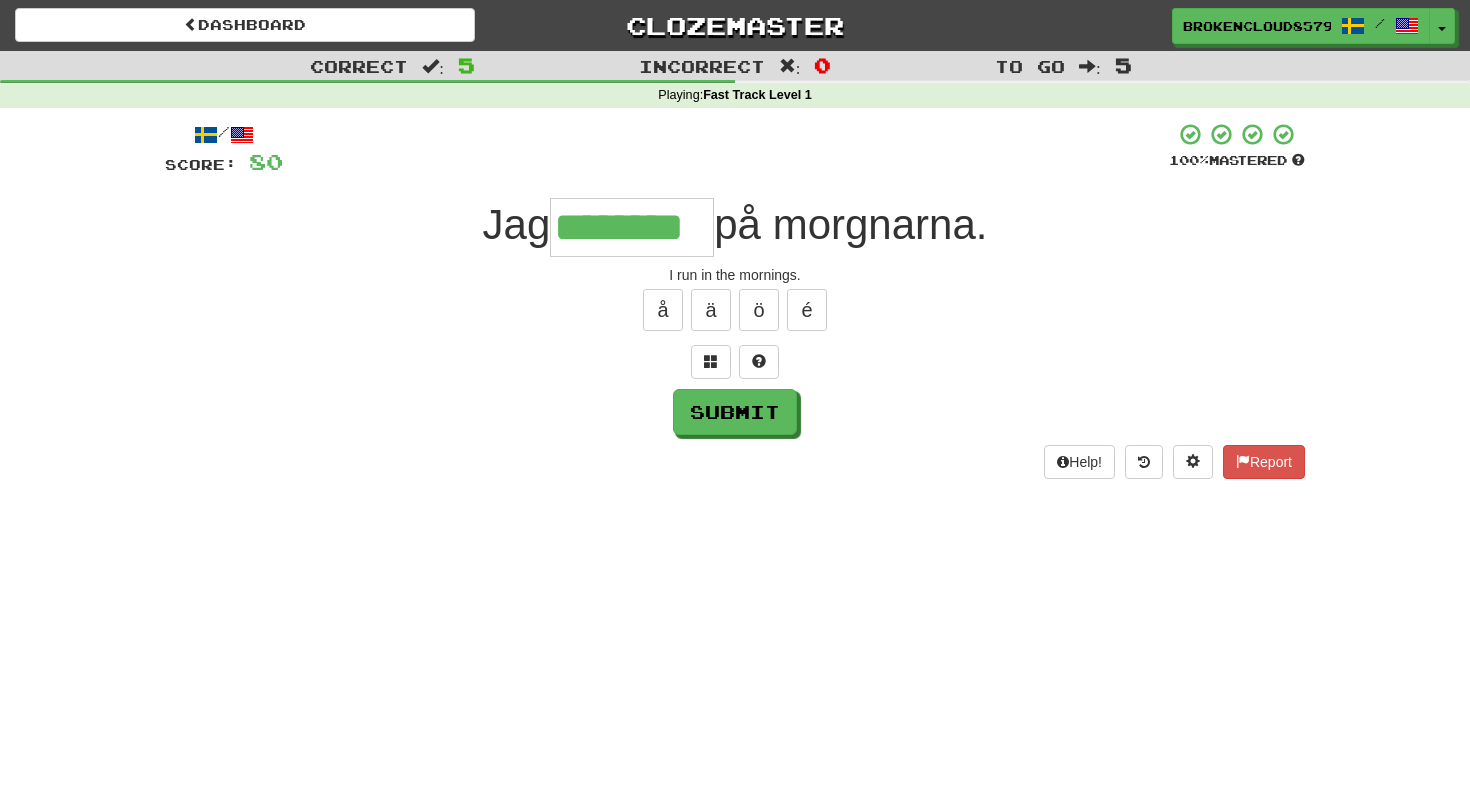 type on "********" 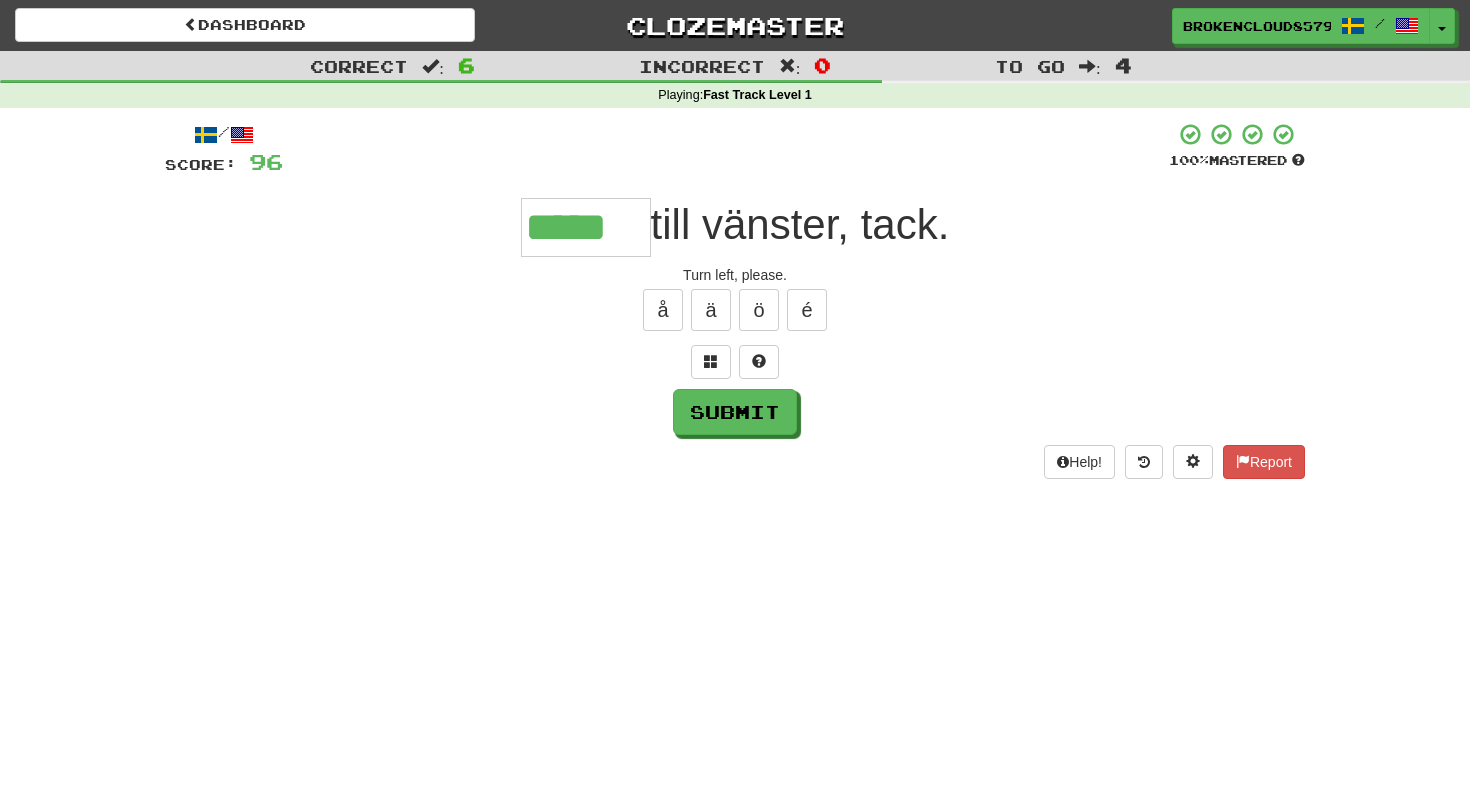 type on "*****" 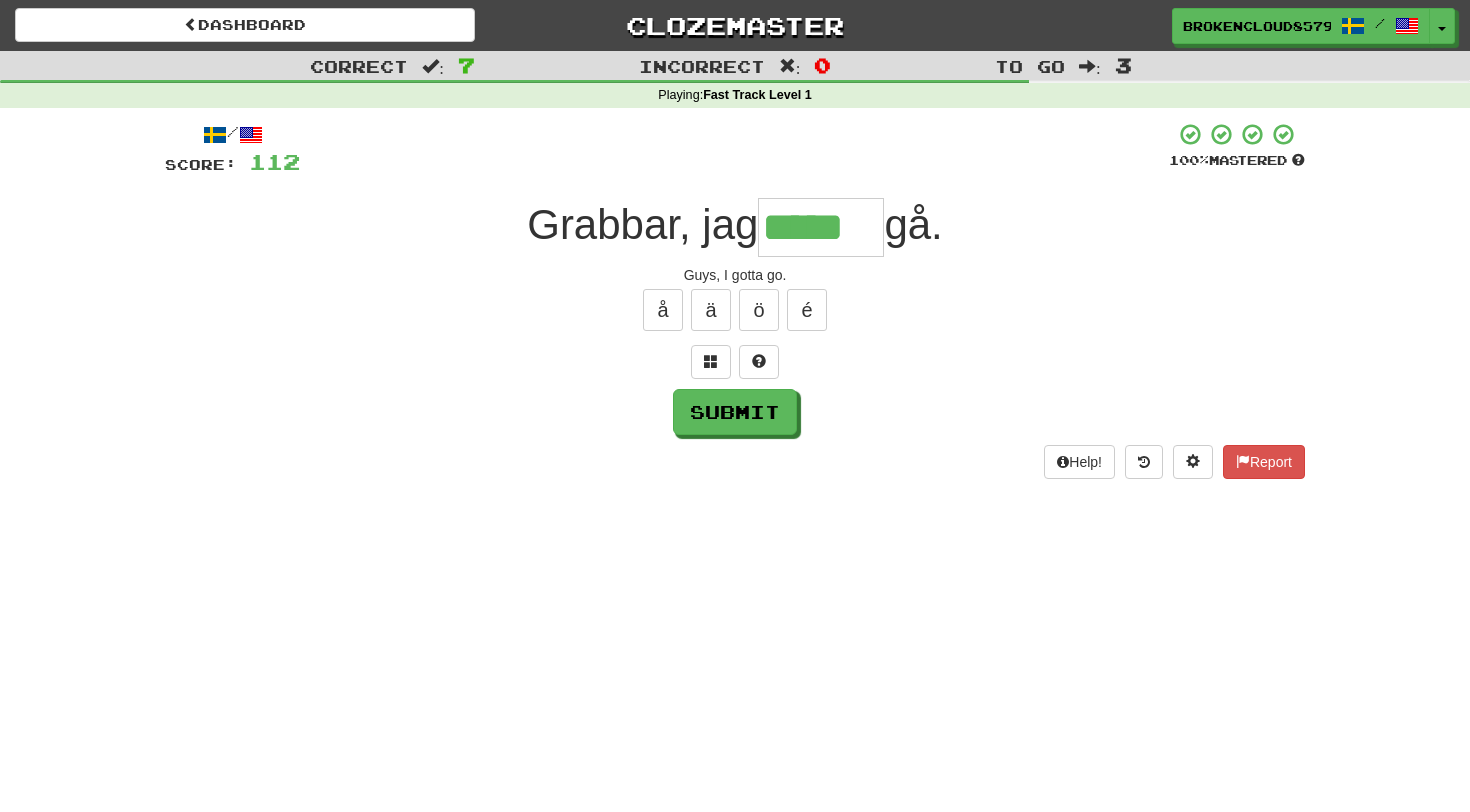 type on "*****" 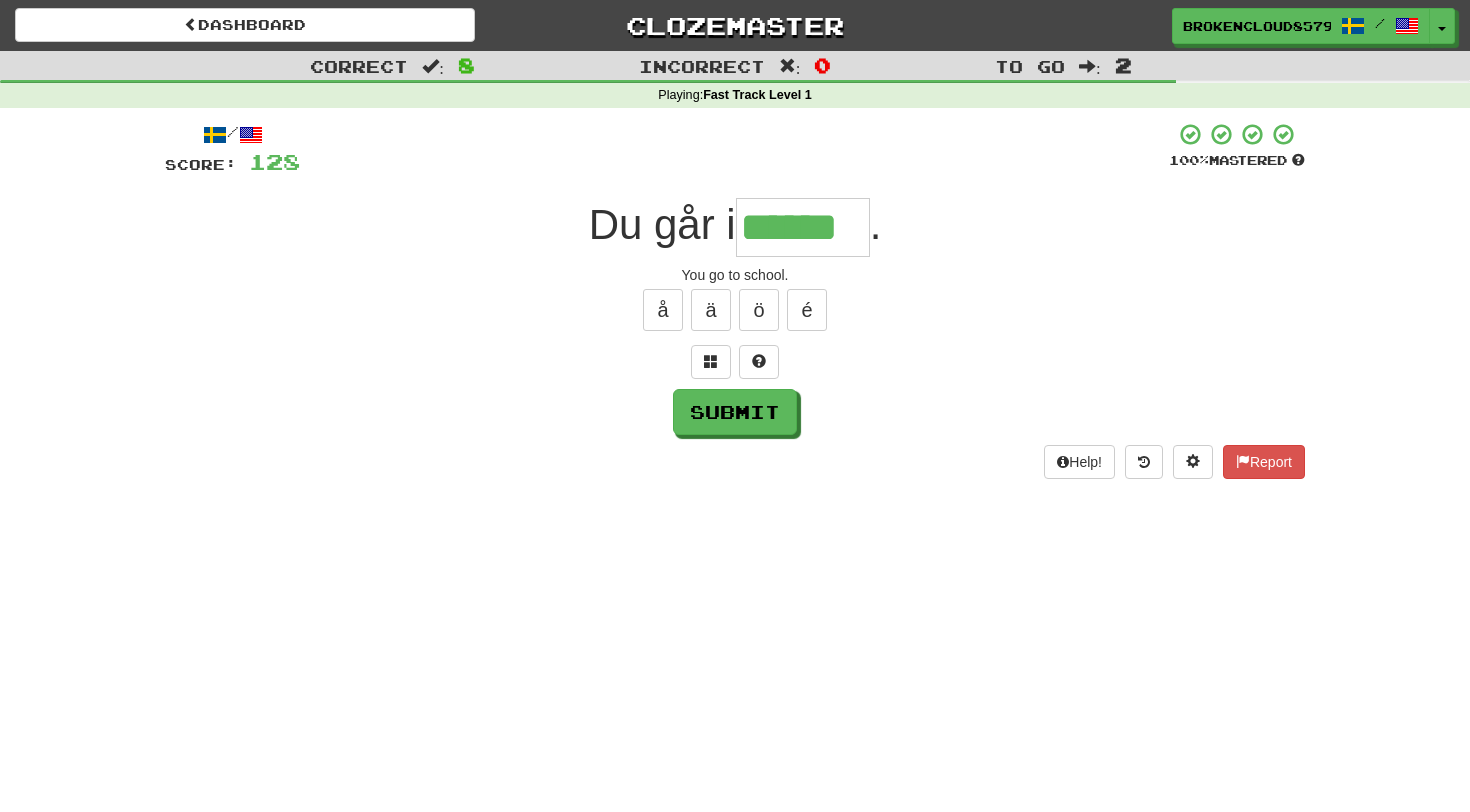 type on "******" 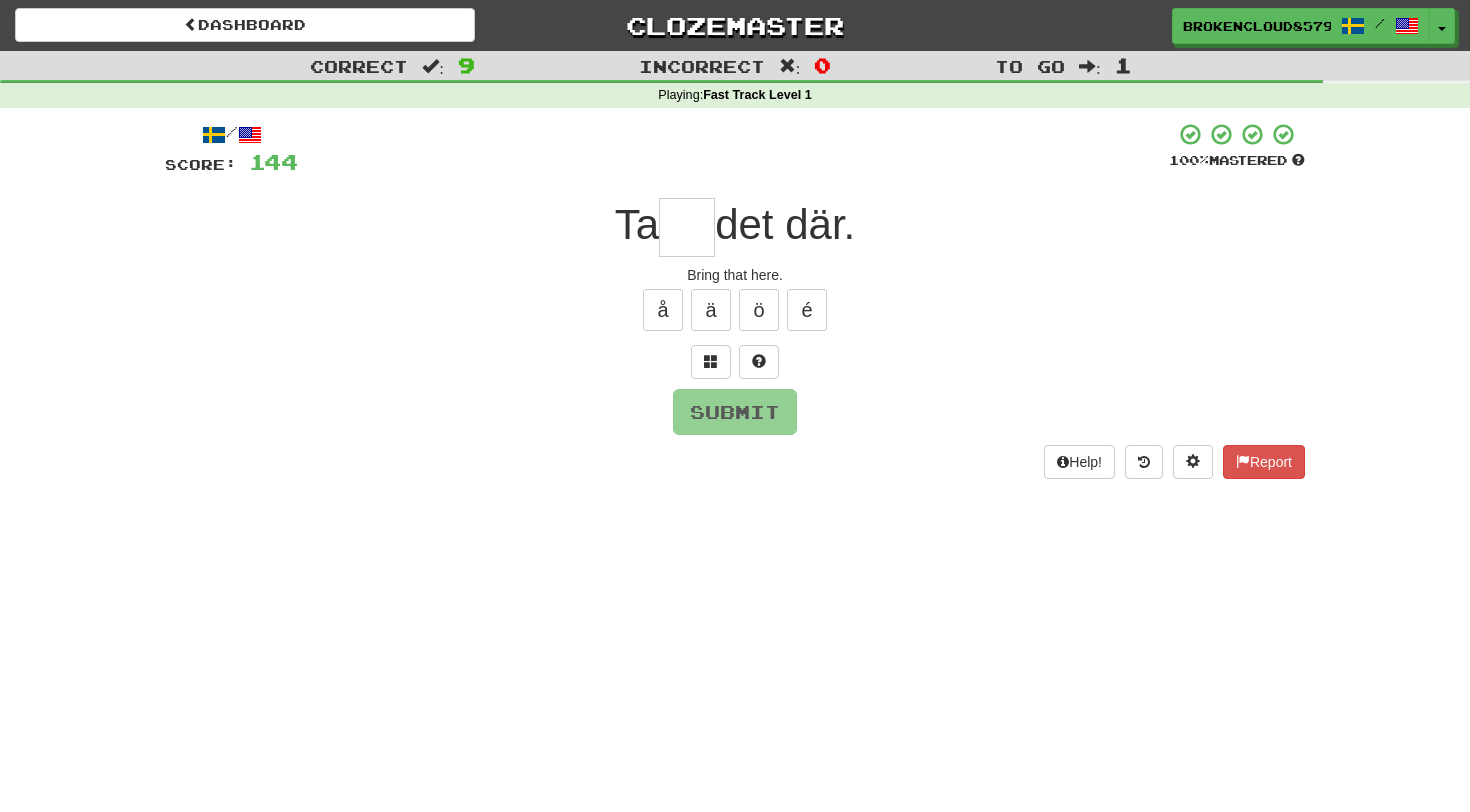 type on "*" 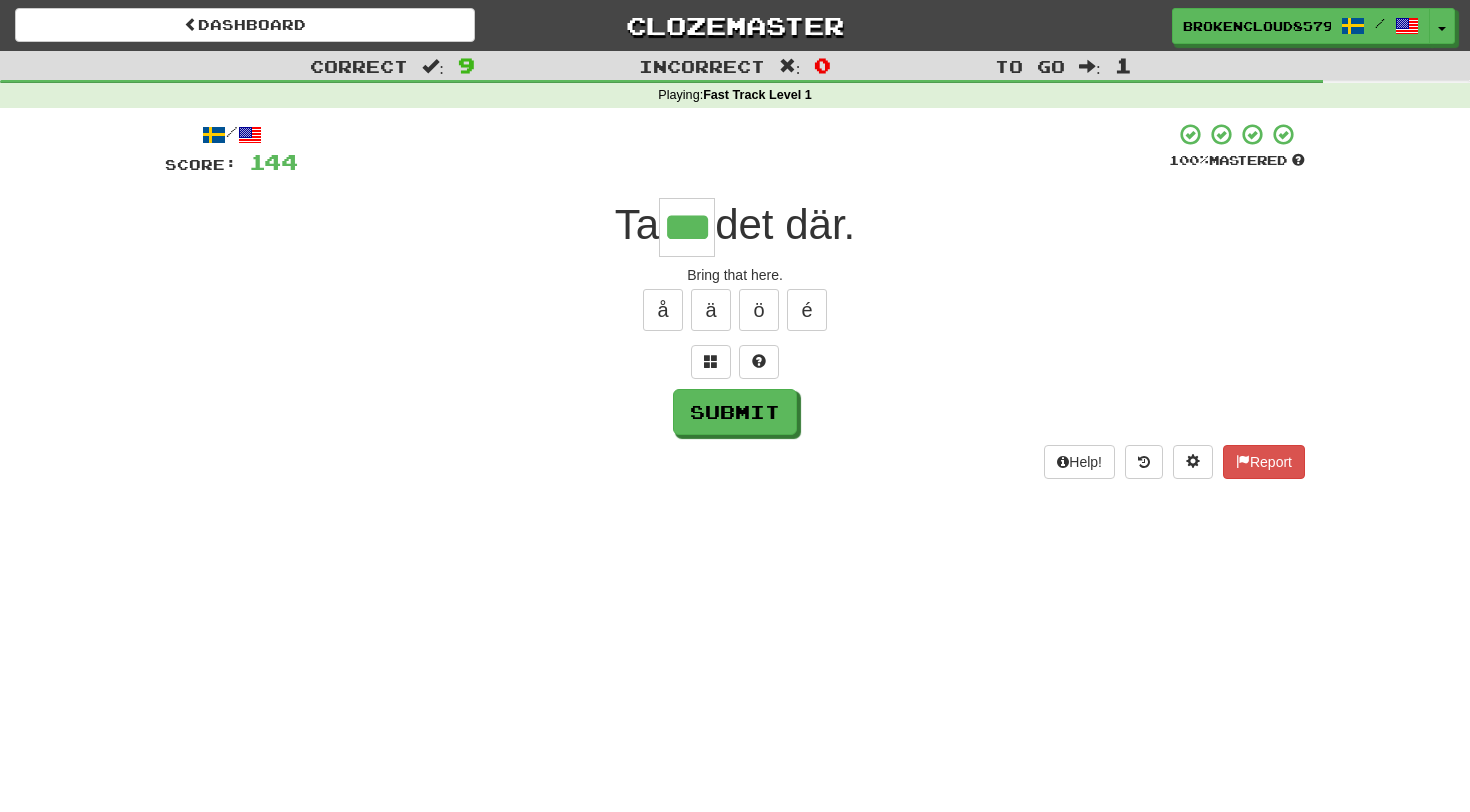 type on "***" 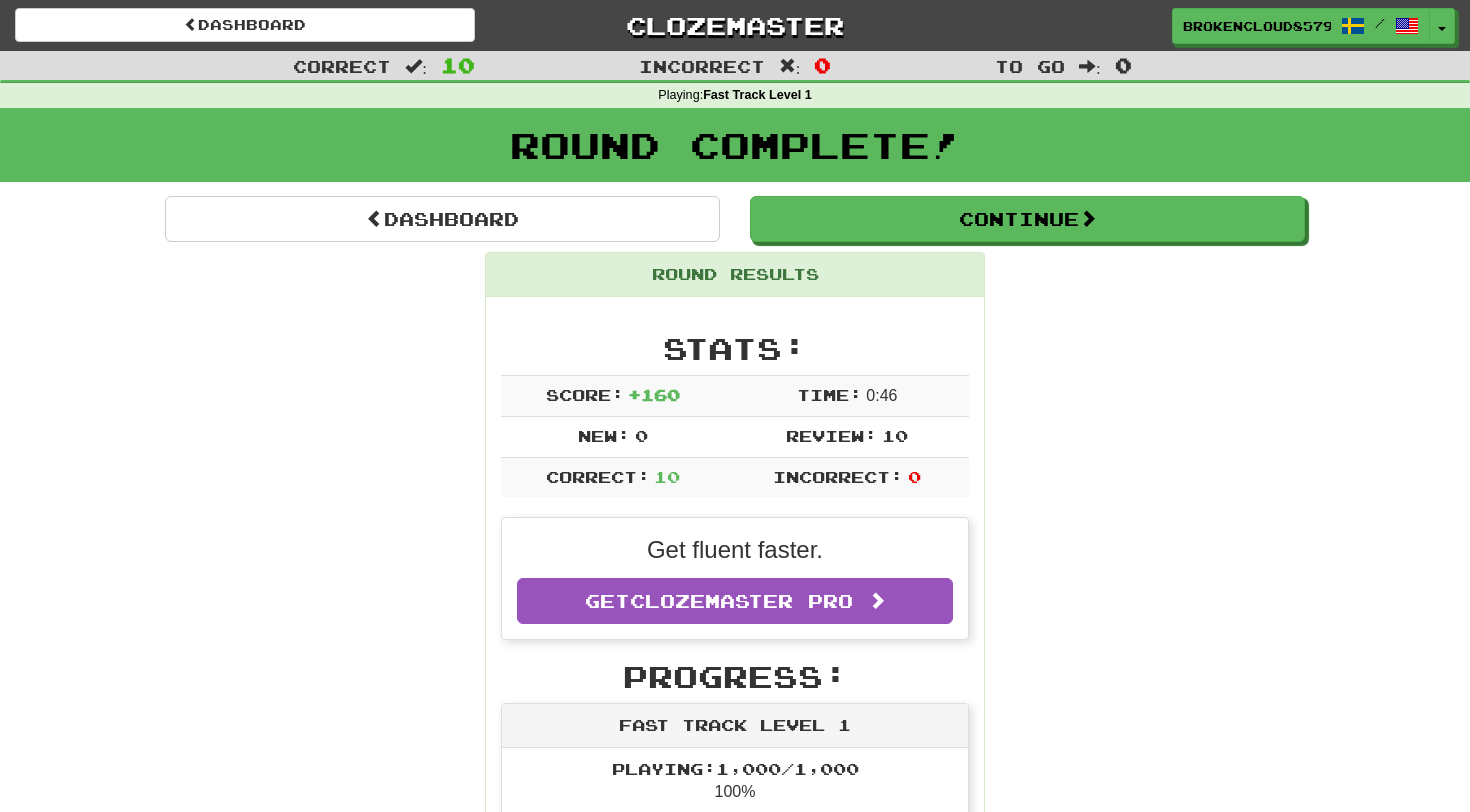 click on "Dashboard Continue Round Results Stats: Score: + 160 Time: 0 : 46 New: 0 Review: 10 Correct: 10 Incorrect: 0 Get fluent faster. Get Clozemaster Pro Progress: Fast Track Level 1 Playing: 1,000 / 1,000 100% Mastered: 1,000 / 1,000 100% Ready for Review: 0 / Level: 86 1,474 points to level 87 - keep going! Ranked: 35 th this week (20 points to 34 th) Sentences: Report Det var för två år sedan. That was two years ago. Report Hur många dagar kommer du att vara här? For how many days will you be here? Report Jag tänker med mitt huvud. I think with my head. Report Krig är ett helvete. War is hell. Report Flytta åt vänster, tack. Move to the left, please. Report Jag springer på morgnarna. I run in the mornings. Report Sväng till vänster, tack. Turn left, please. Report Grabbar, jag måste gå. Guys, I gotta go. Report Du går i skolan. You go to school. Report Ta hit det där. Bring that here. Dashboard Continue" at bounding box center (735, 1185) 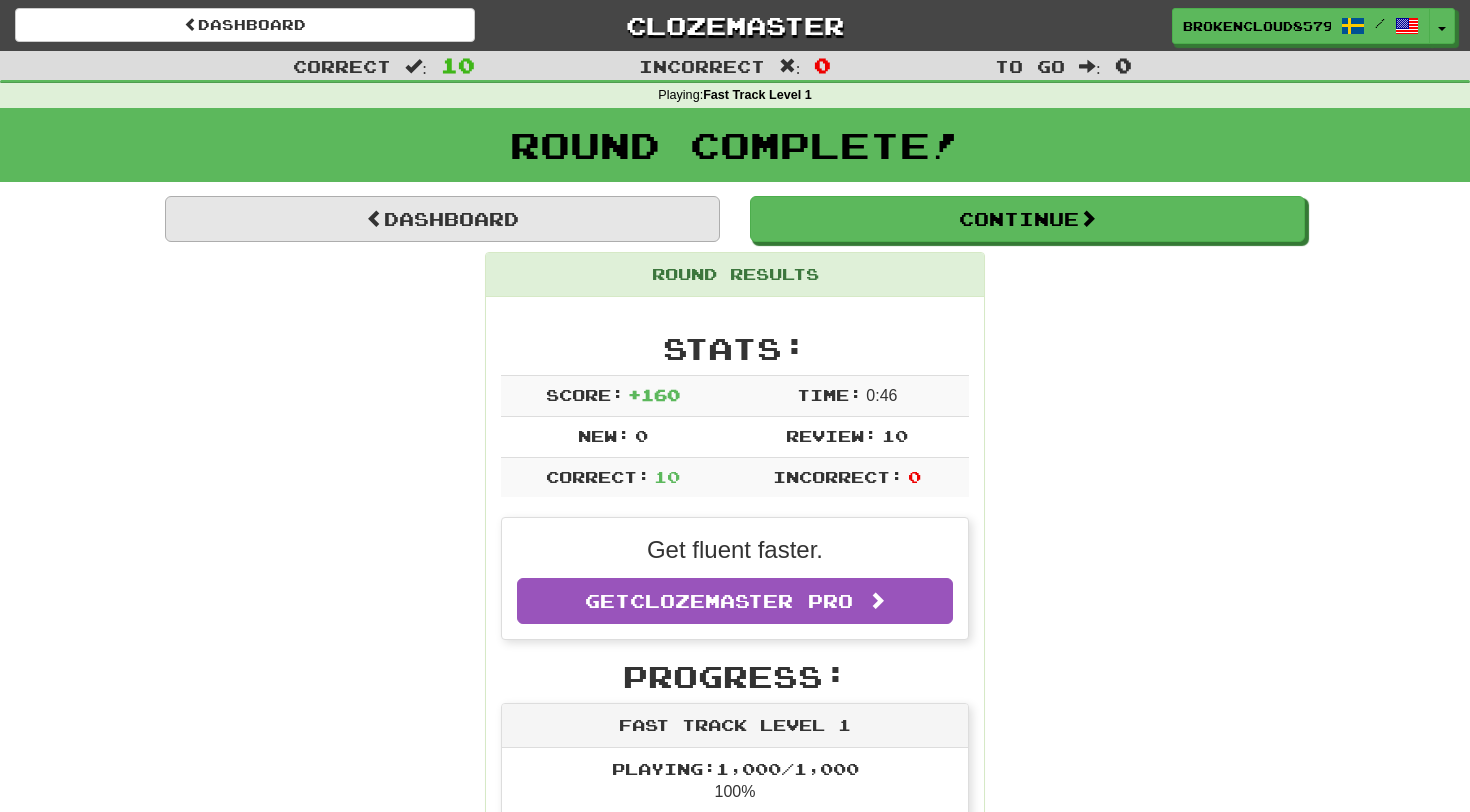 click on "Dashboard" at bounding box center (442, 219) 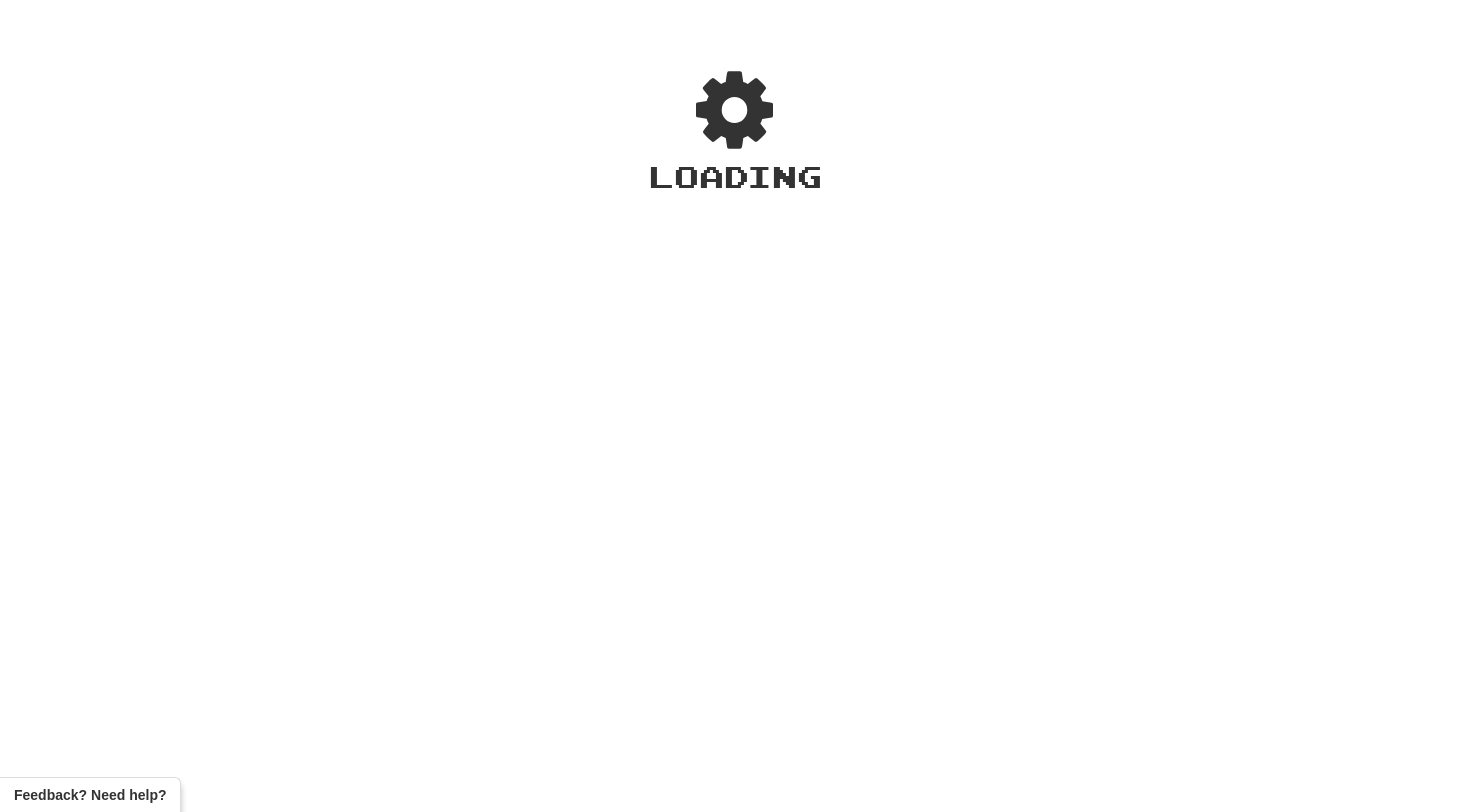 scroll, scrollTop: 0, scrollLeft: 0, axis: both 